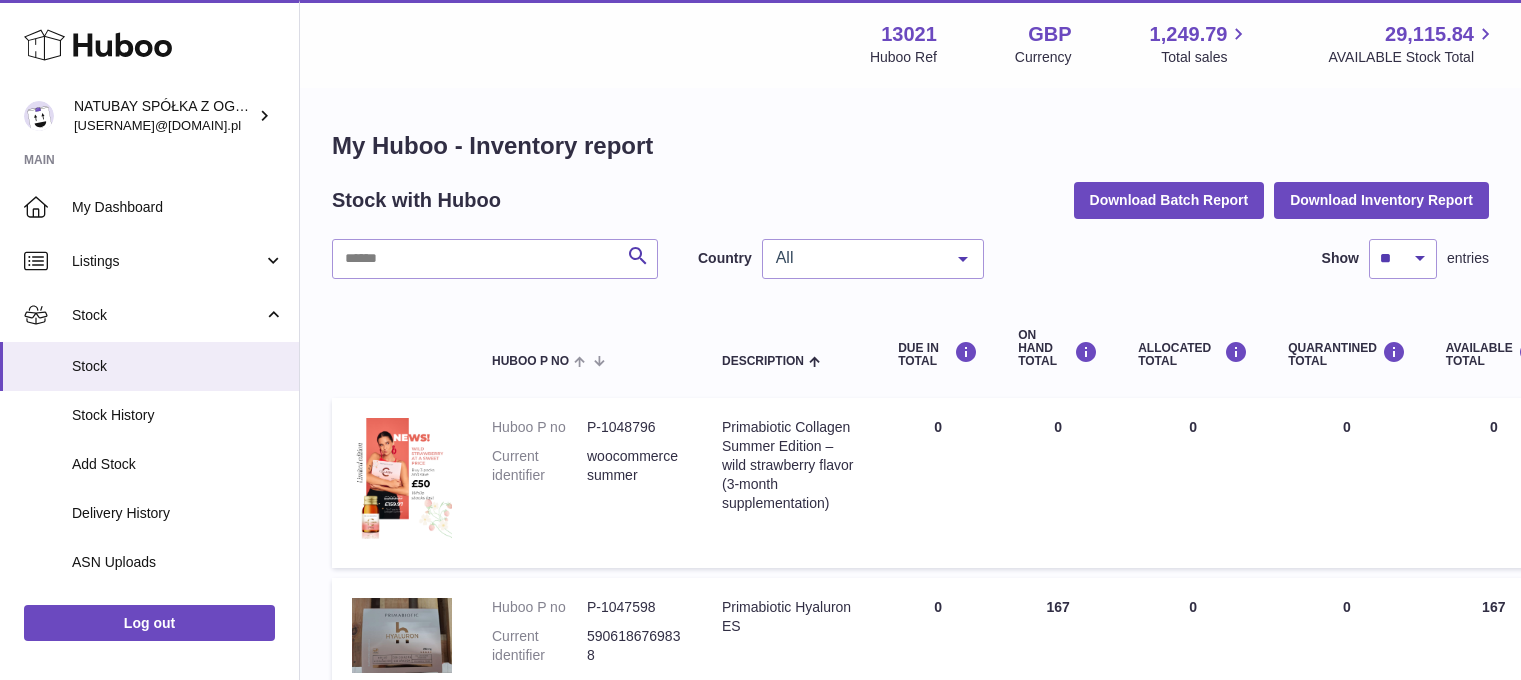 scroll, scrollTop: 0, scrollLeft: 0, axis: both 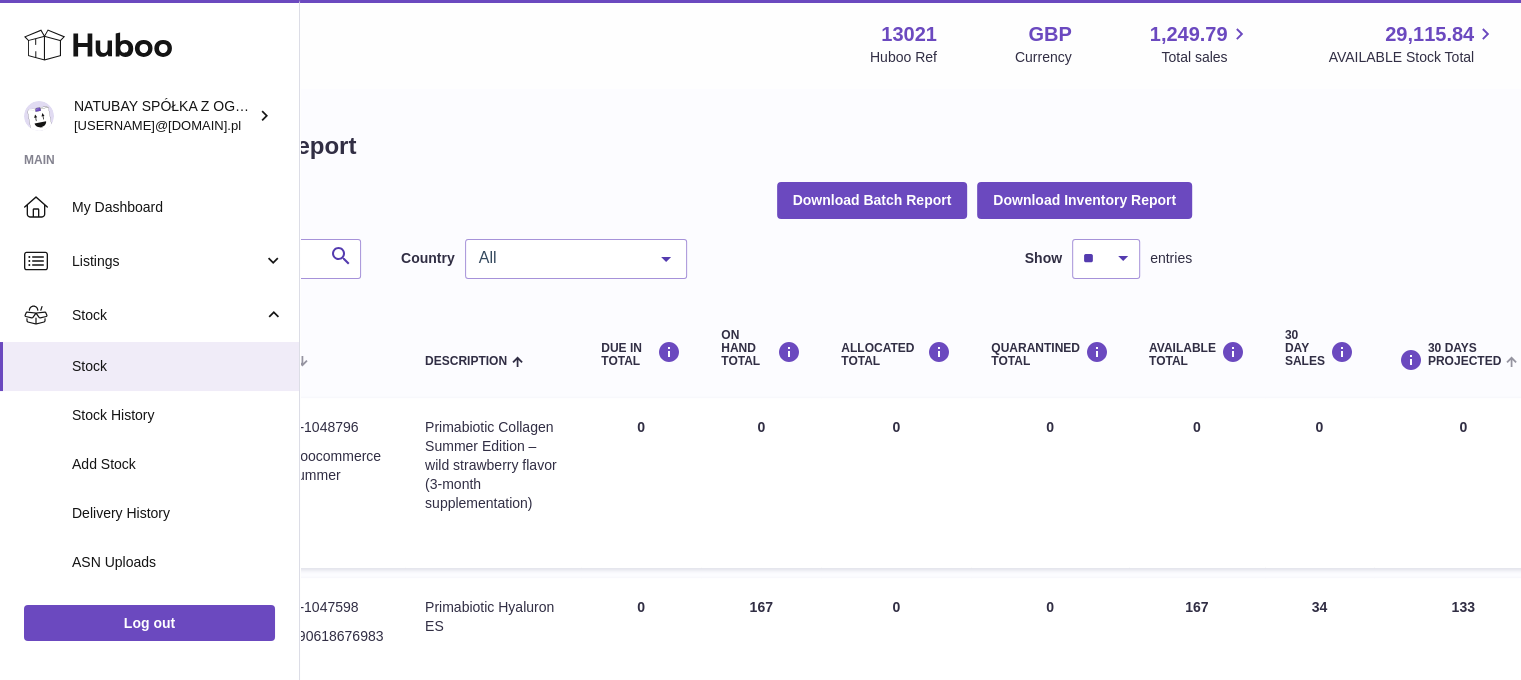 click on "AVAILABLE Total
167" at bounding box center [1197, 638] 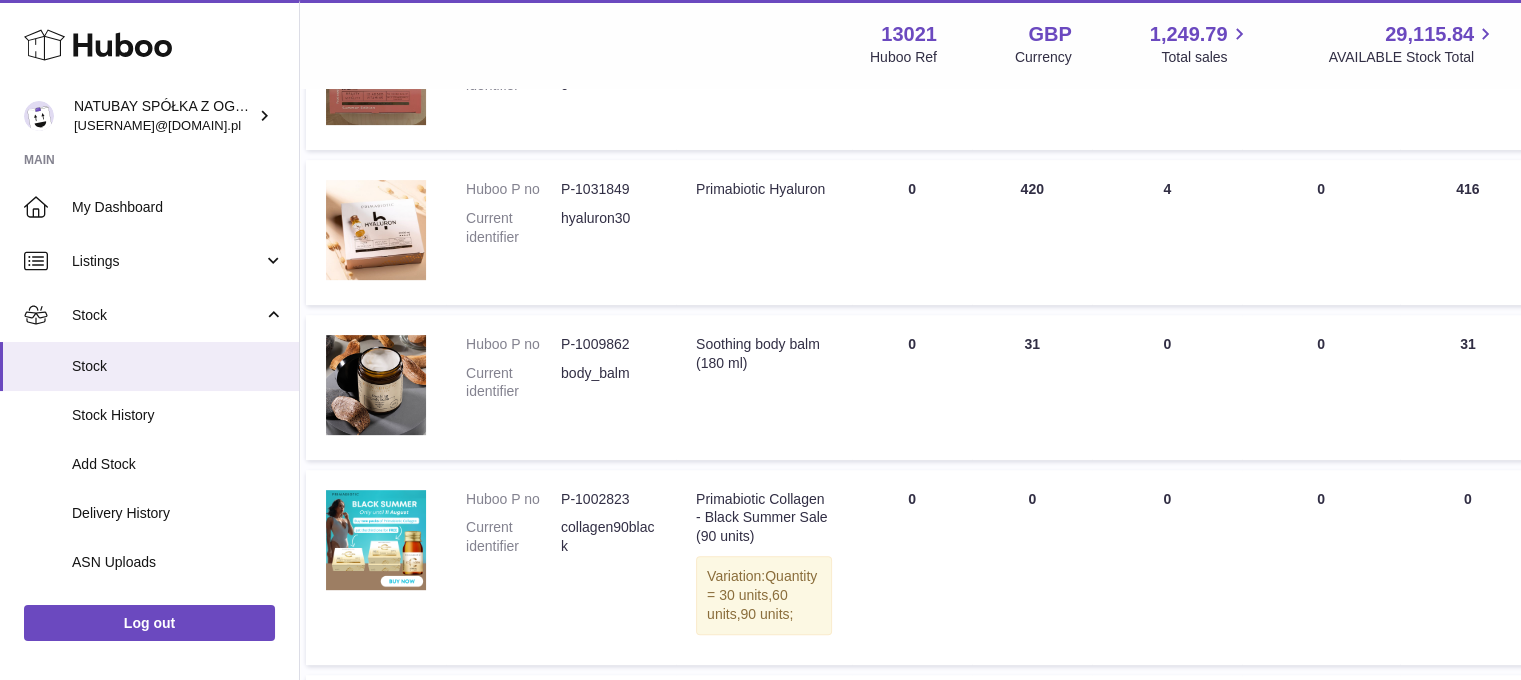 scroll, scrollTop: 700, scrollLeft: 0, axis: vertical 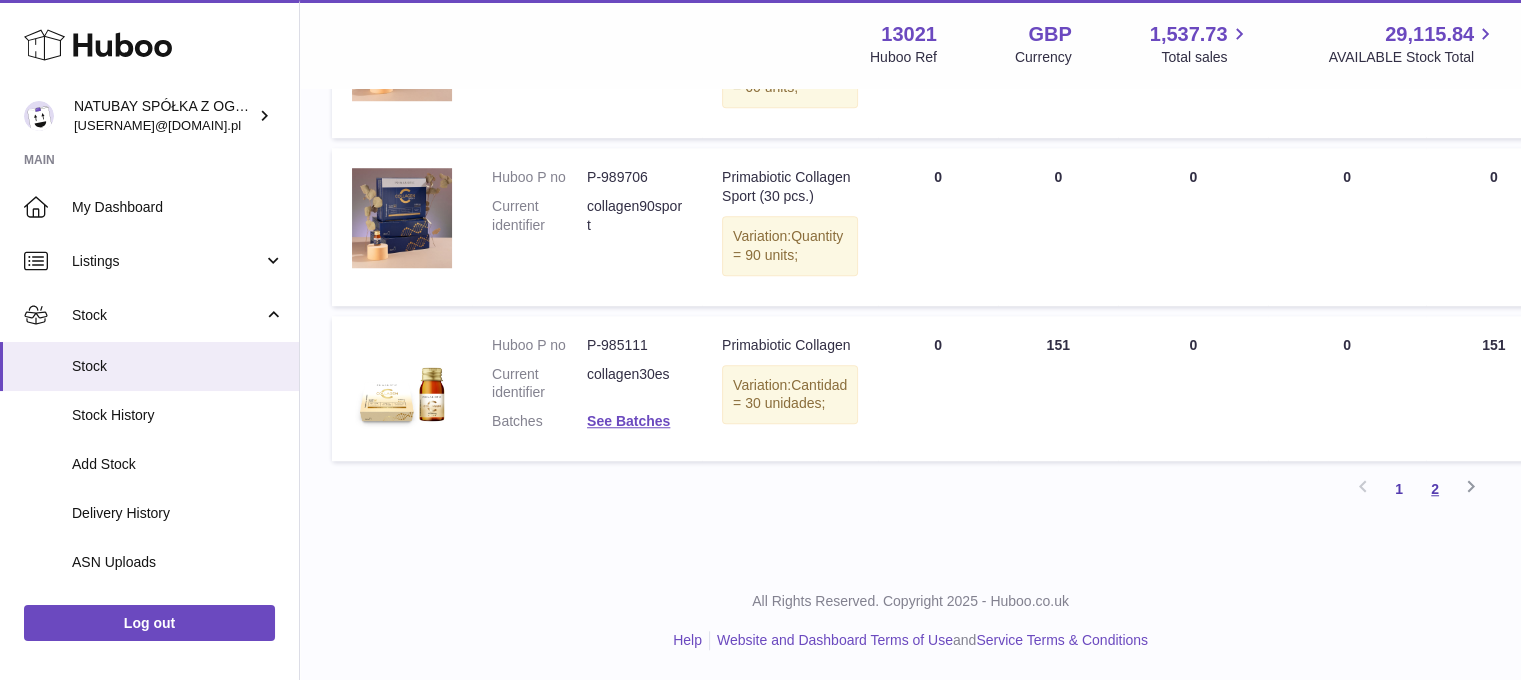 click on "2" at bounding box center (1435, 489) 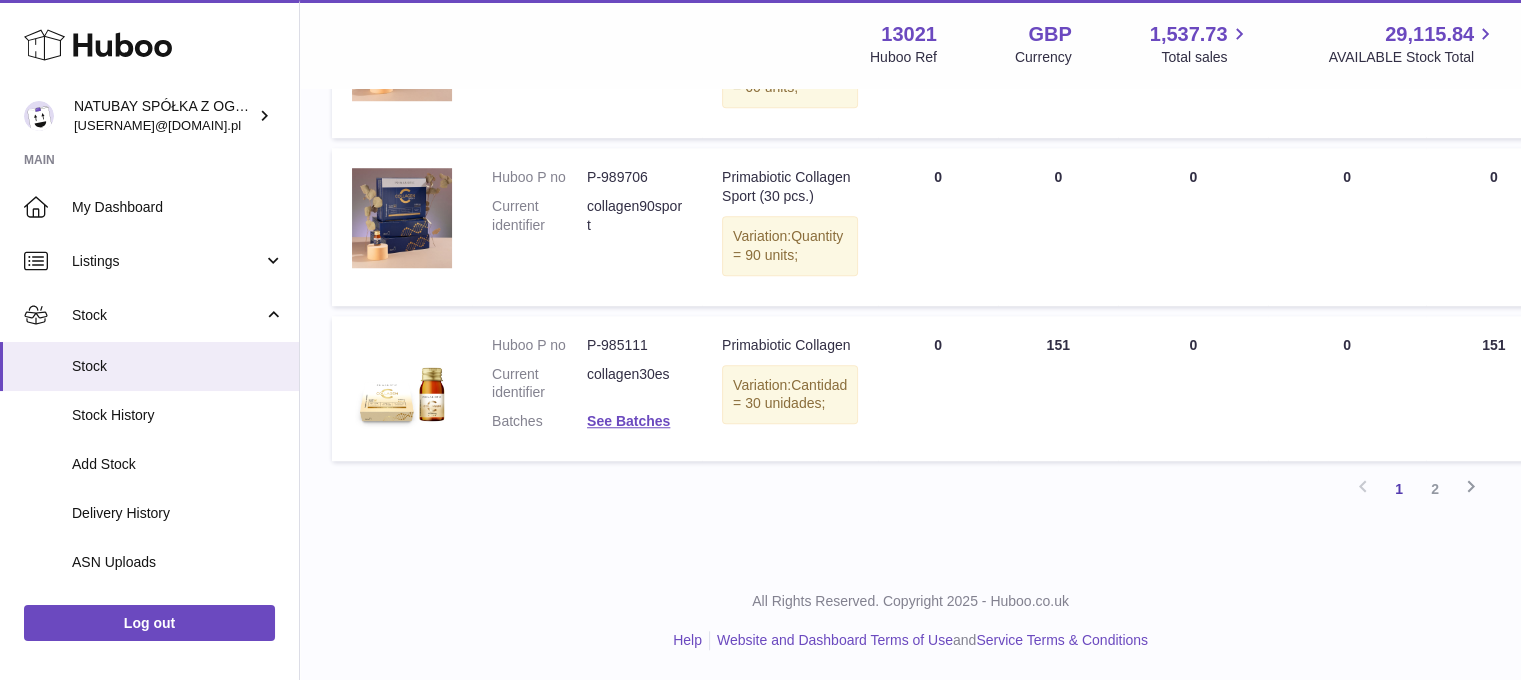 scroll, scrollTop: 1758, scrollLeft: 0, axis: vertical 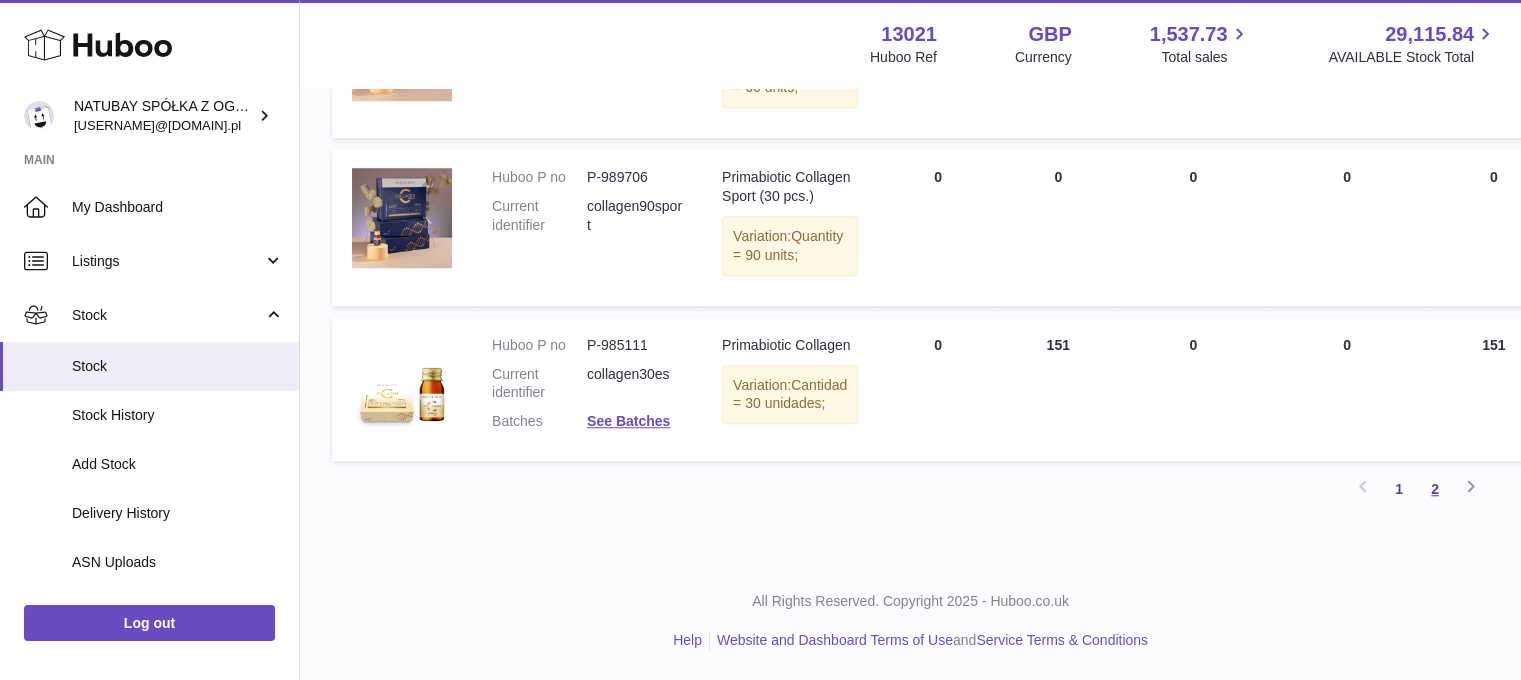 click on "2" at bounding box center (1435, 489) 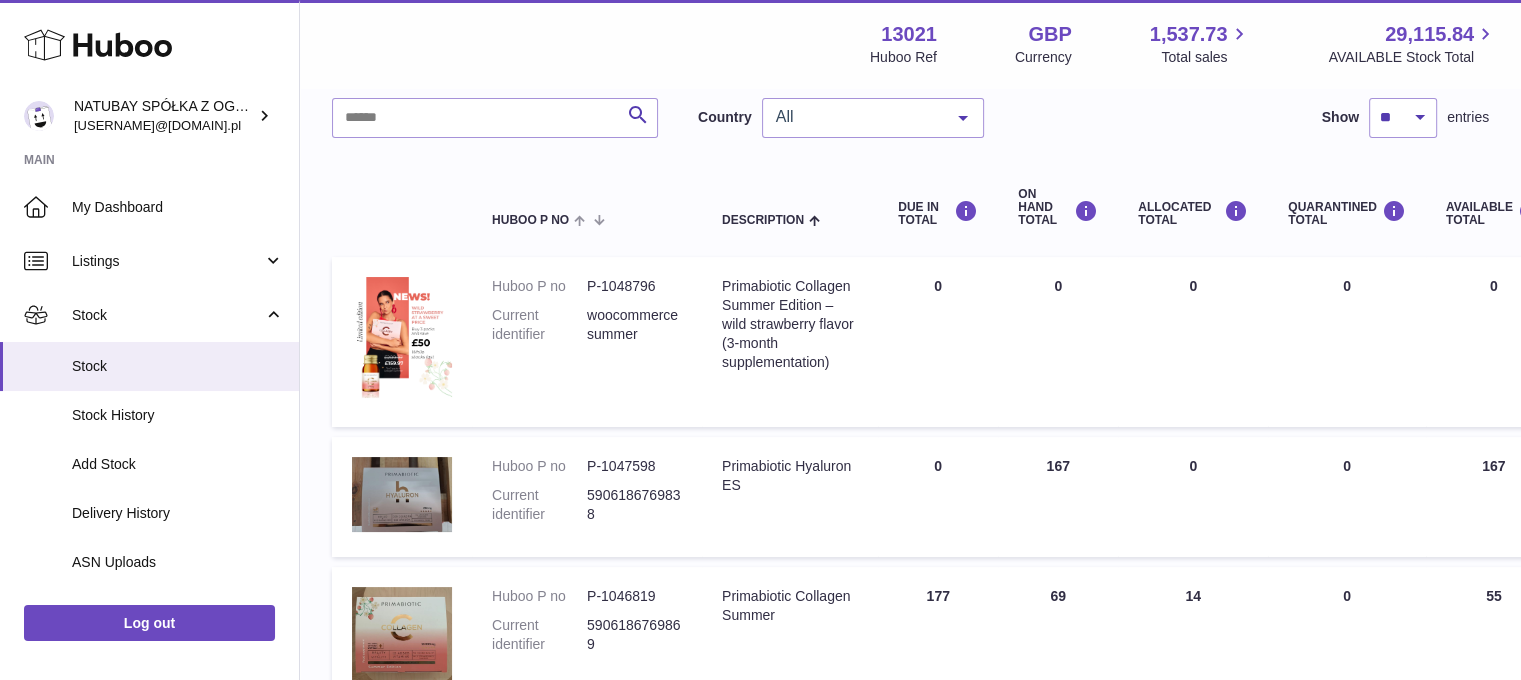 scroll, scrollTop: 190, scrollLeft: 0, axis: vertical 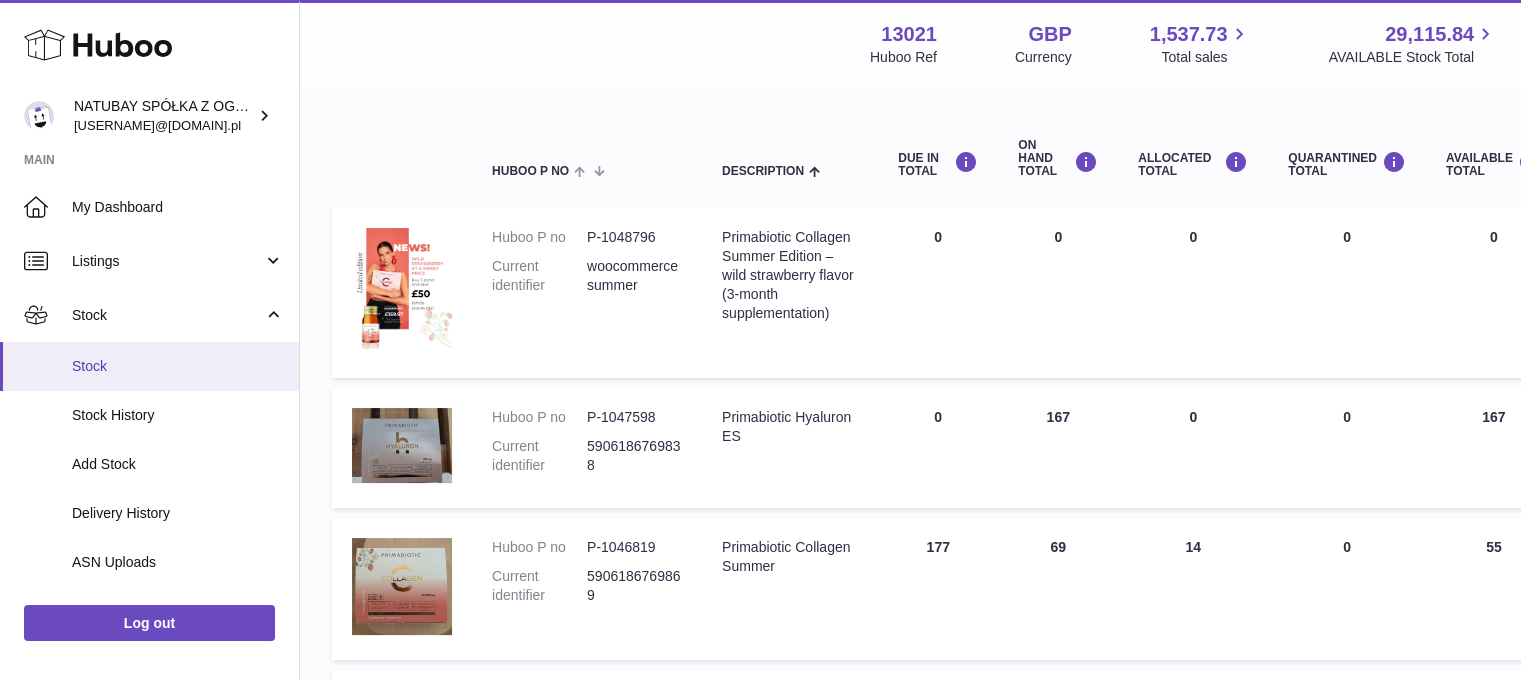 click on "Stock" at bounding box center (178, 366) 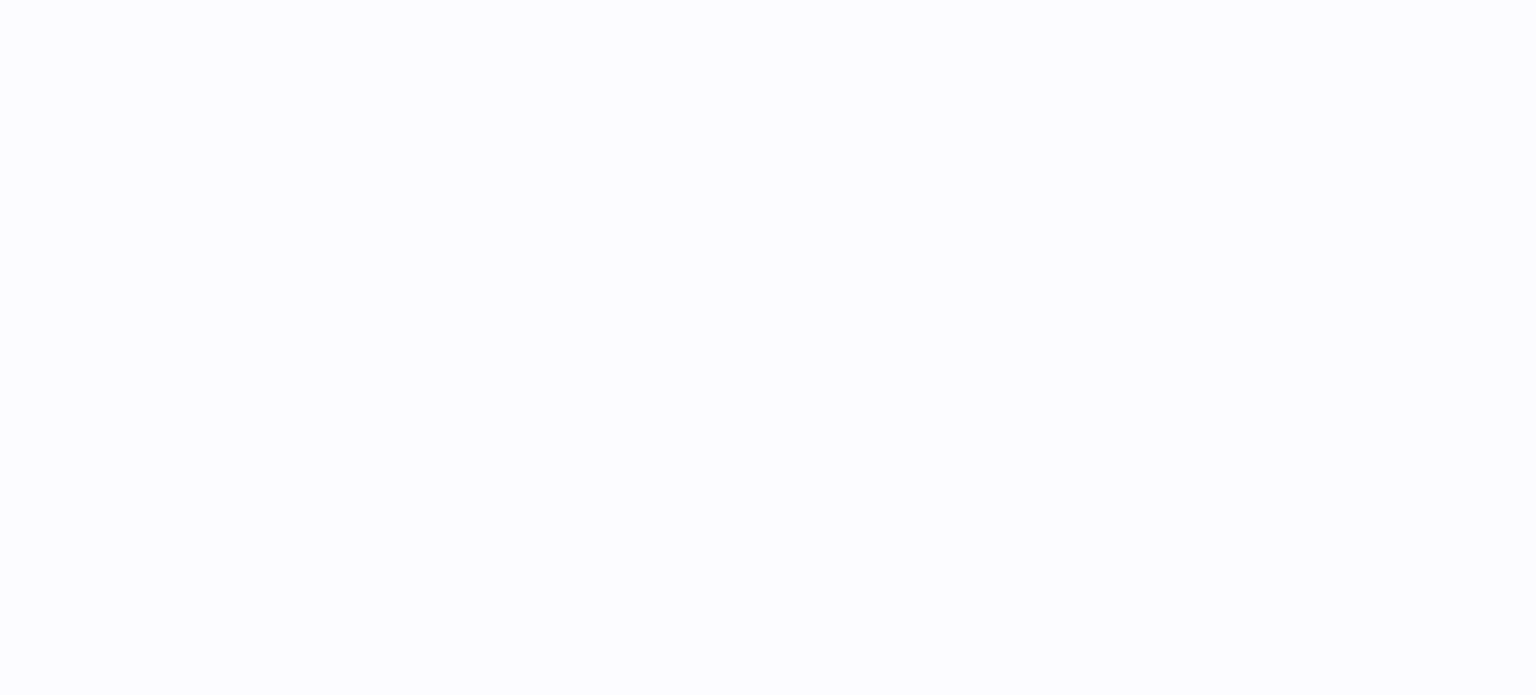 scroll, scrollTop: 0, scrollLeft: 0, axis: both 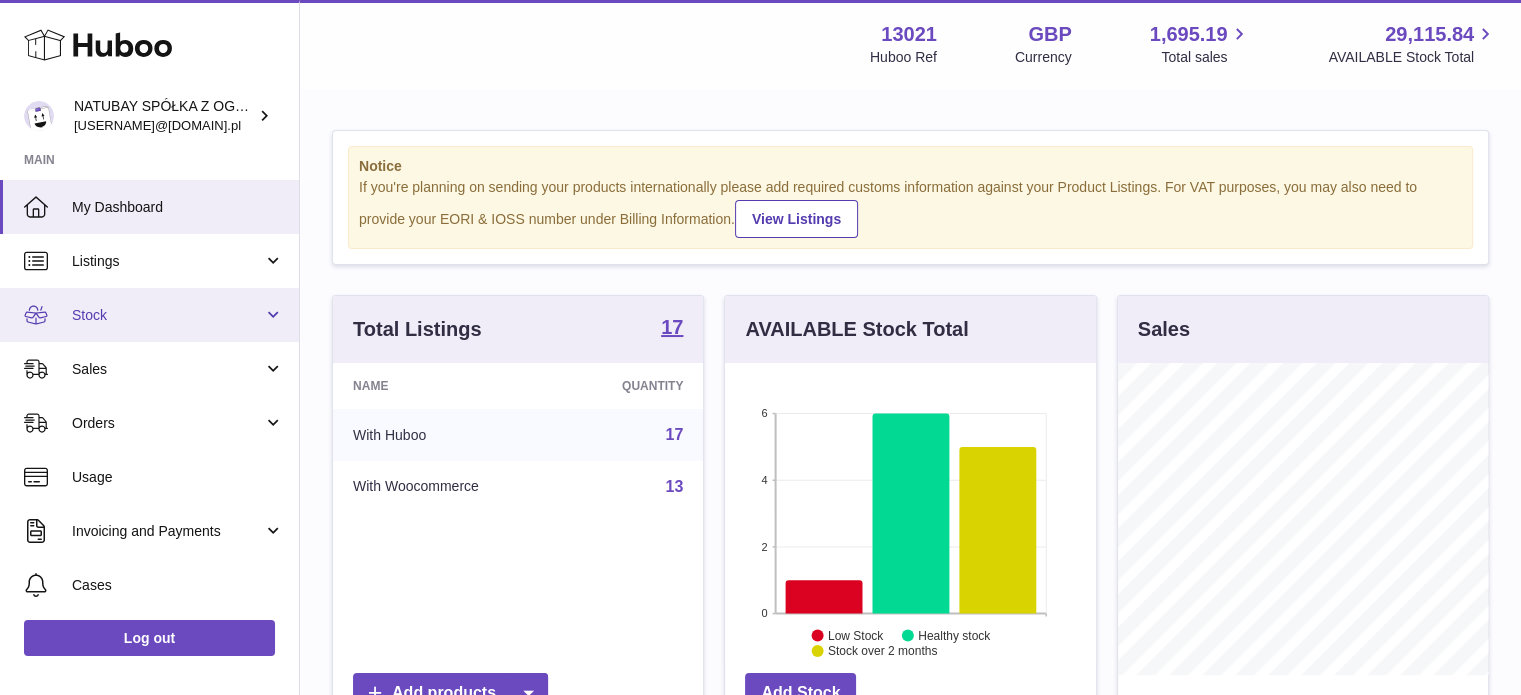 click on "Stock" at bounding box center [149, 315] 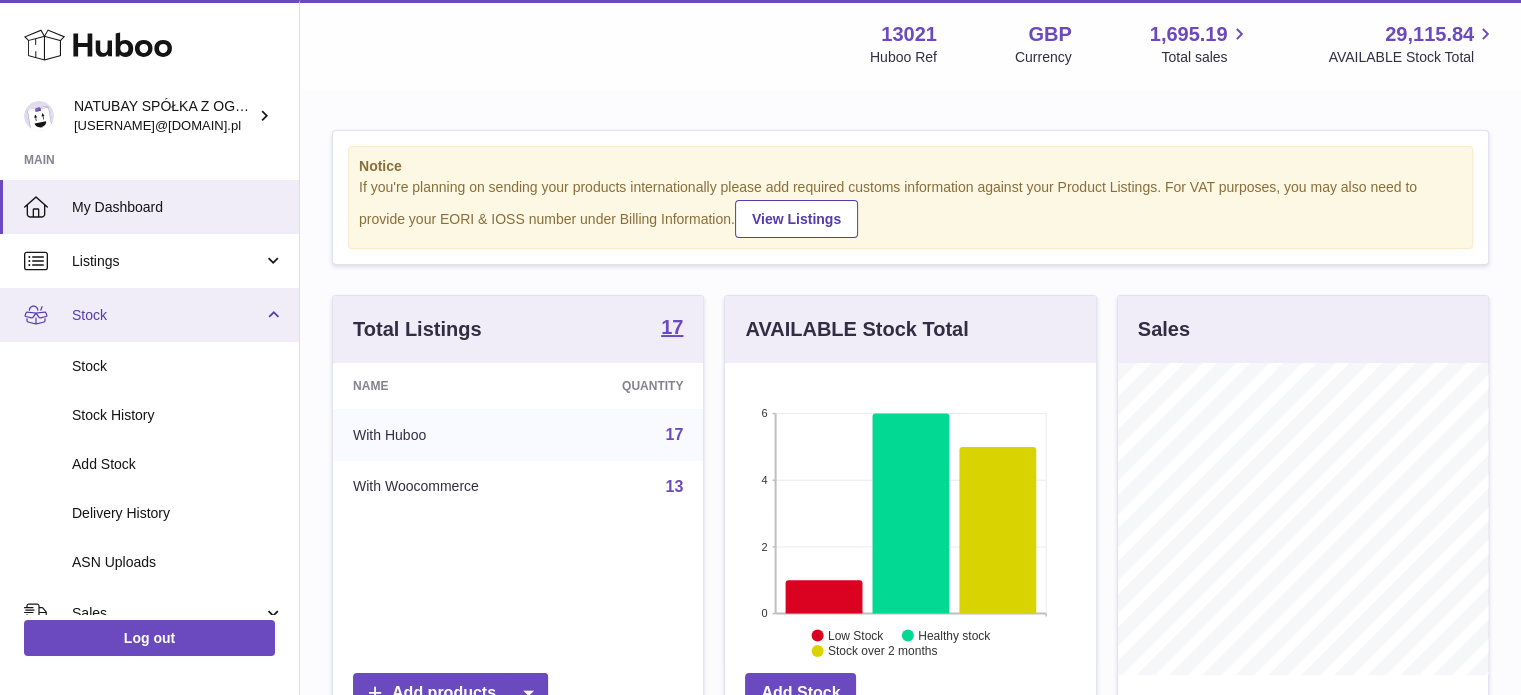 click on "Stock" at bounding box center [149, 315] 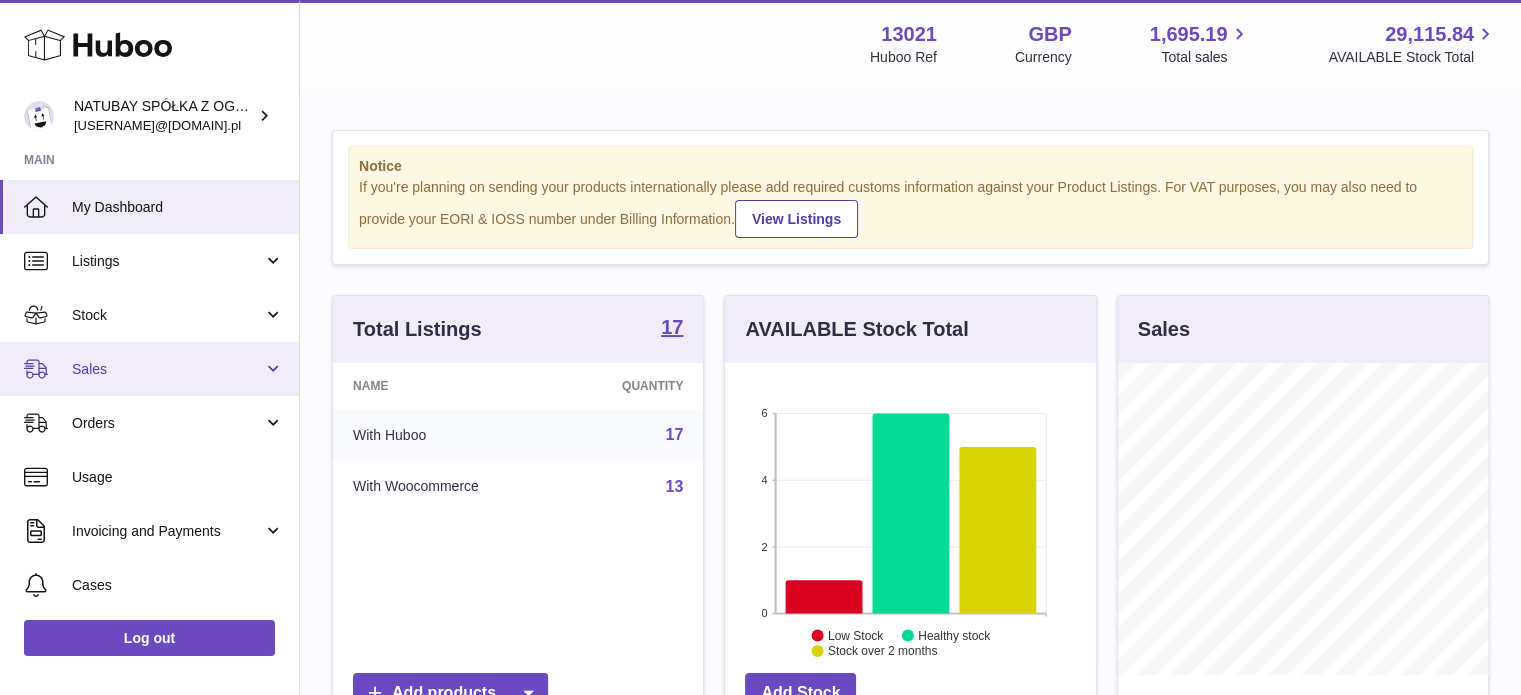 click on "Sales" at bounding box center (167, 369) 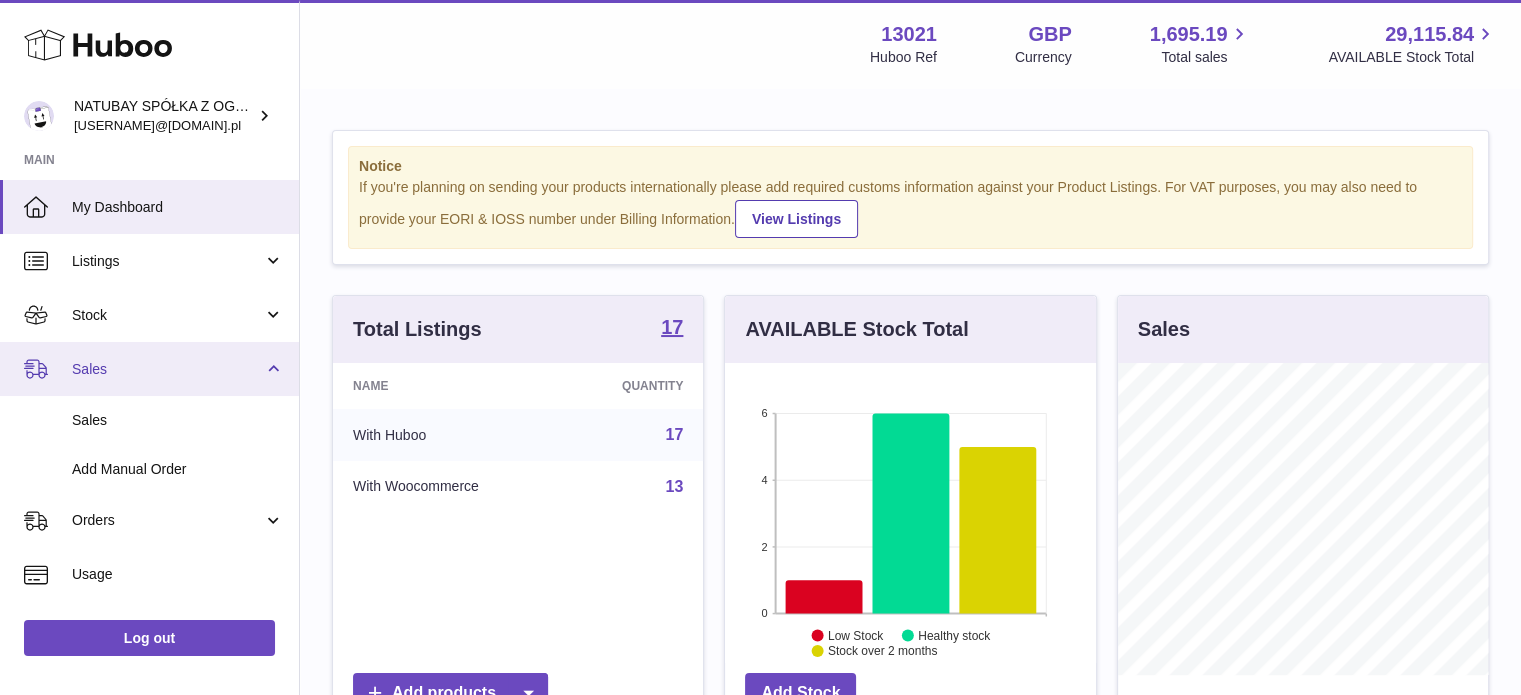 click on "Sales" at bounding box center [167, 369] 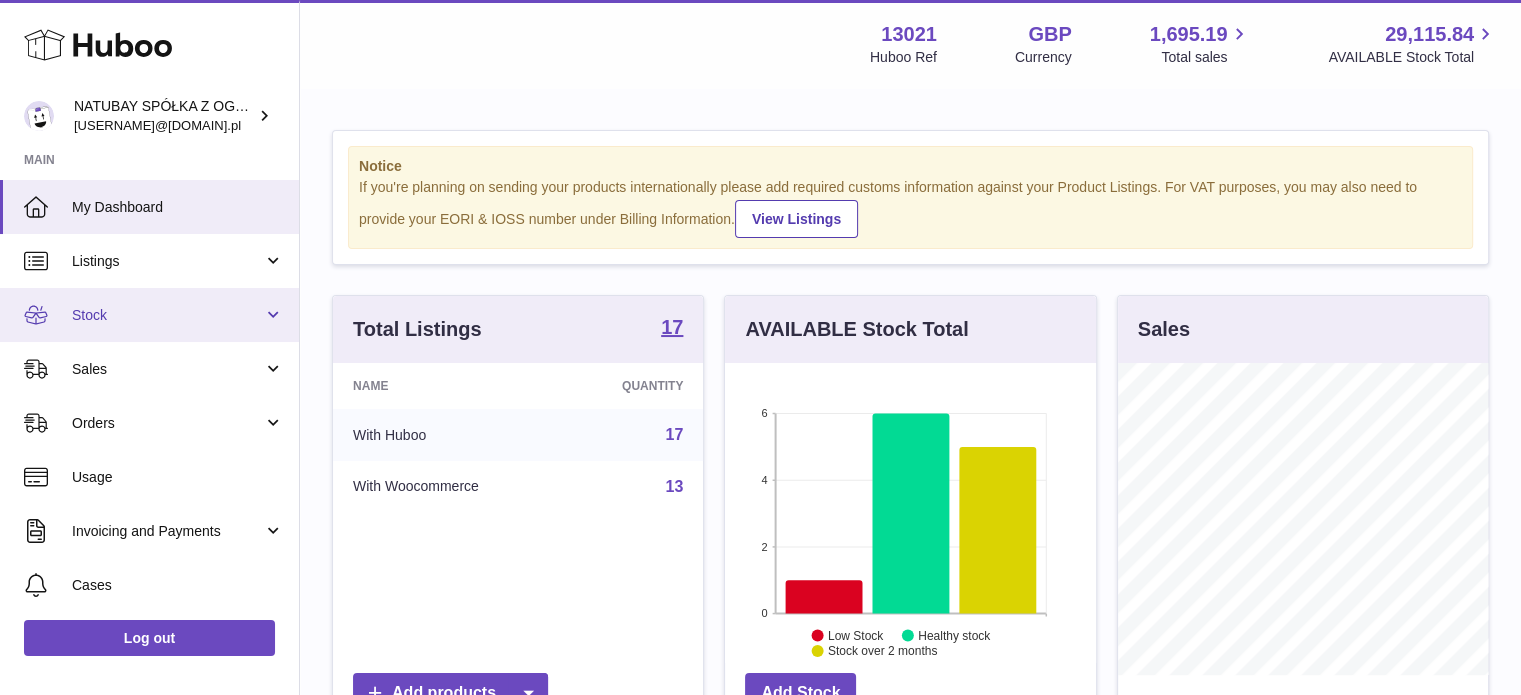 click on "Stock" at bounding box center (149, 315) 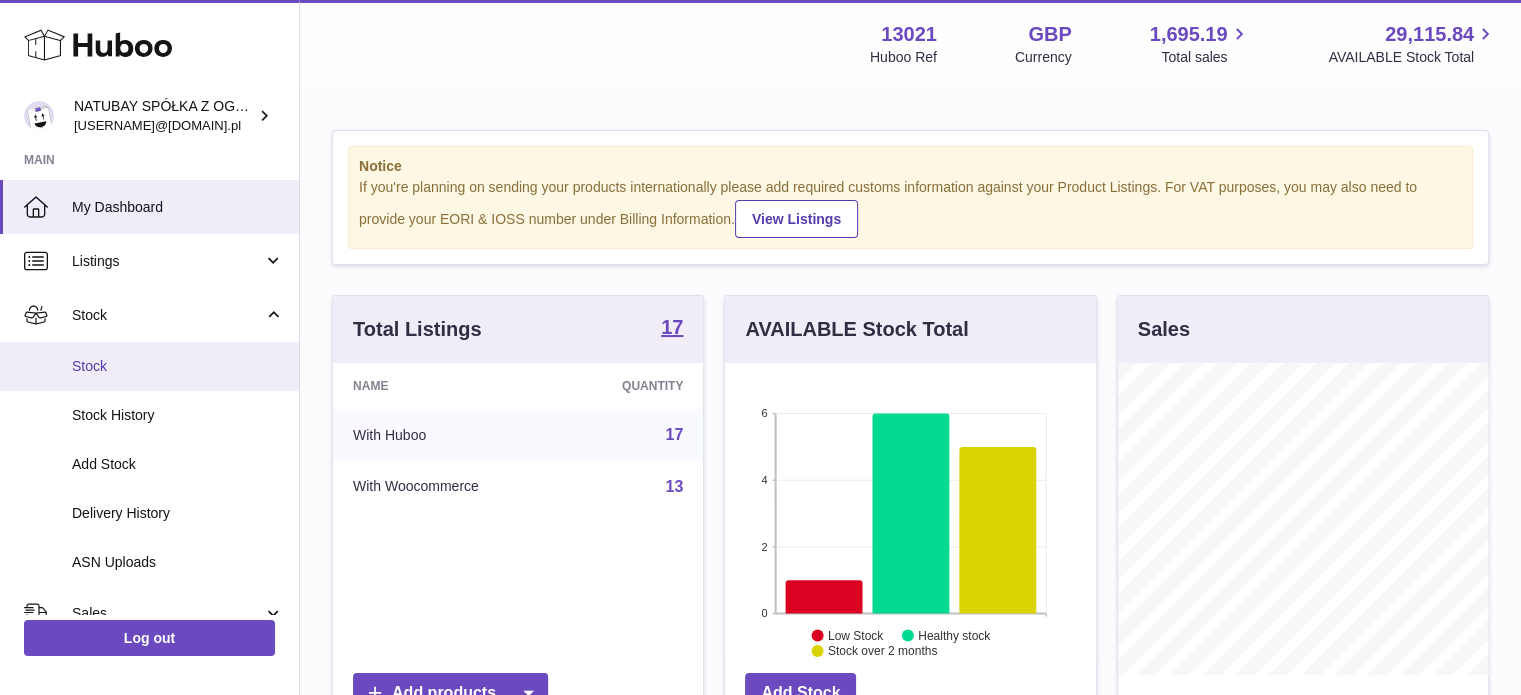 click on "Stock" at bounding box center [178, 366] 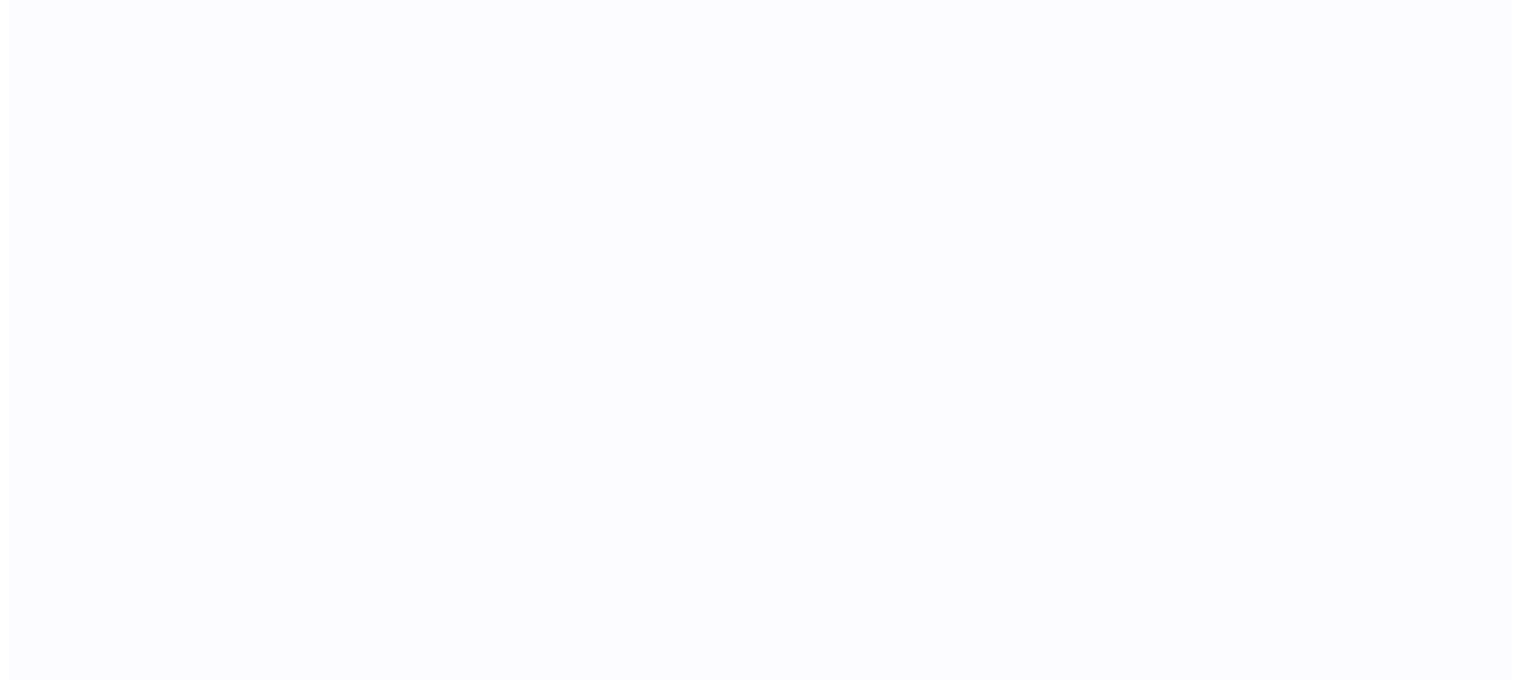 scroll, scrollTop: 0, scrollLeft: 0, axis: both 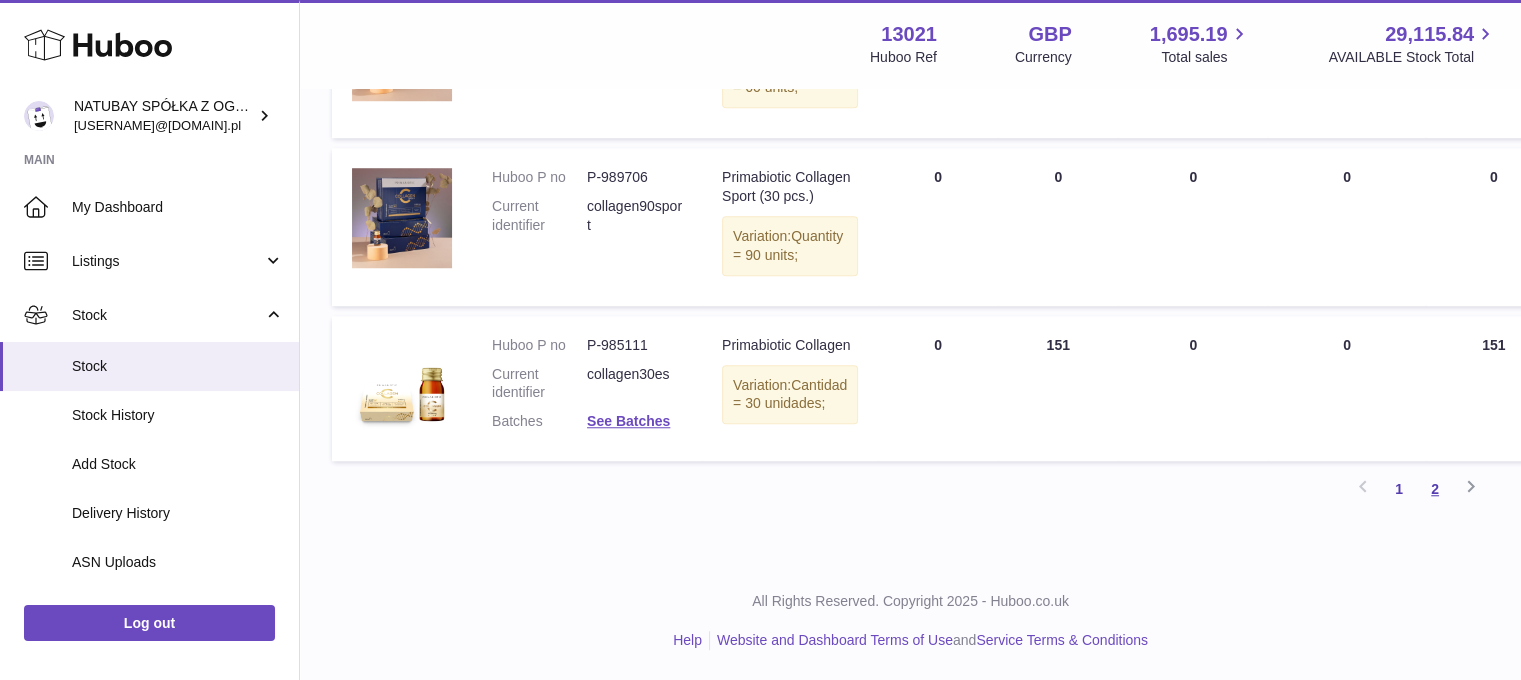 click on "2" at bounding box center [1435, 489] 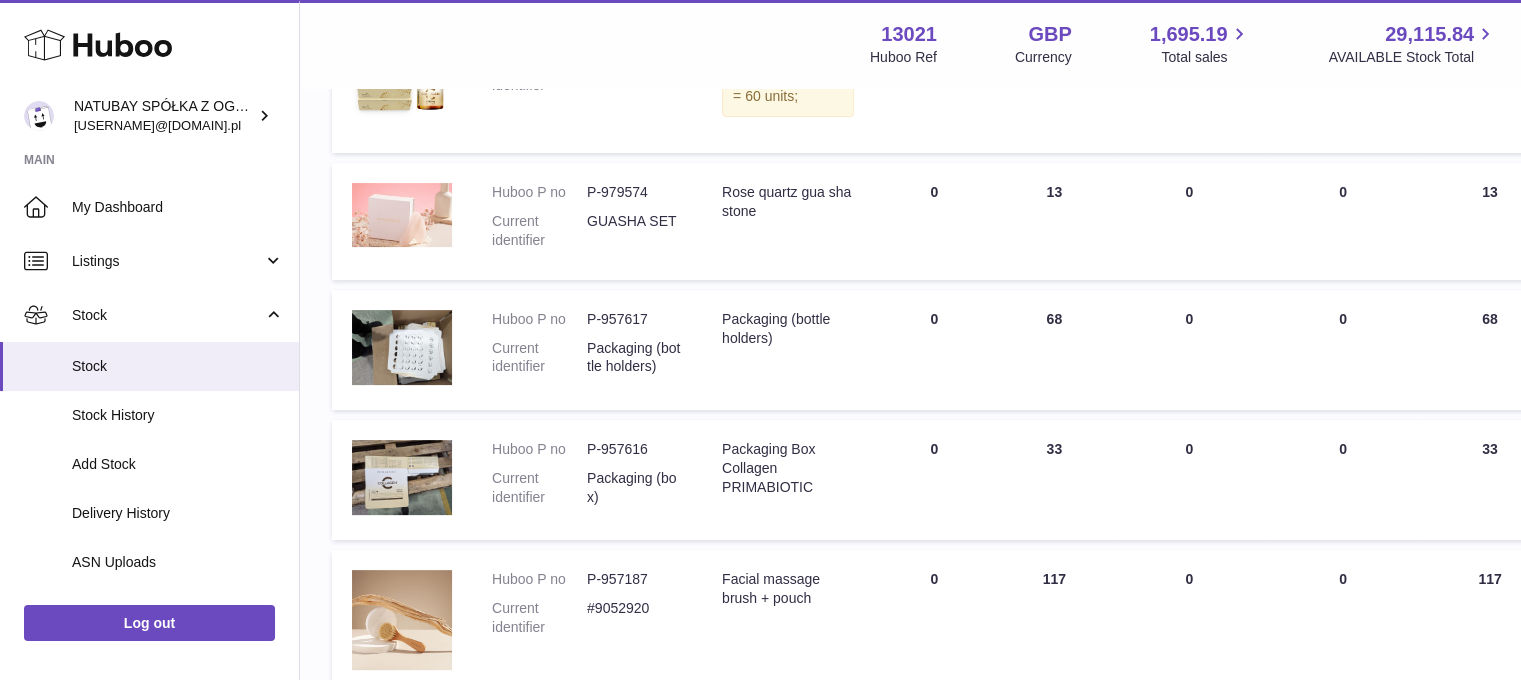 scroll, scrollTop: 0, scrollLeft: 0, axis: both 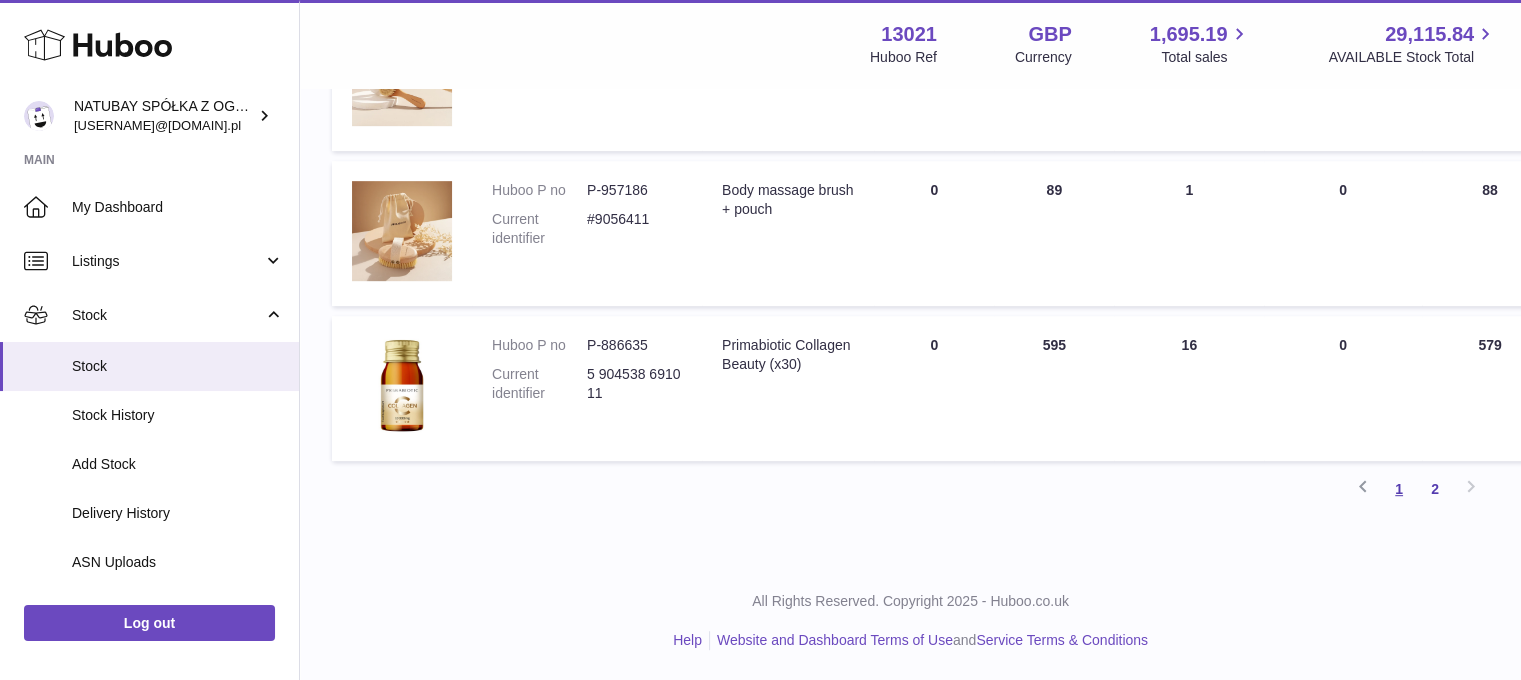 click on "1" at bounding box center (1399, 489) 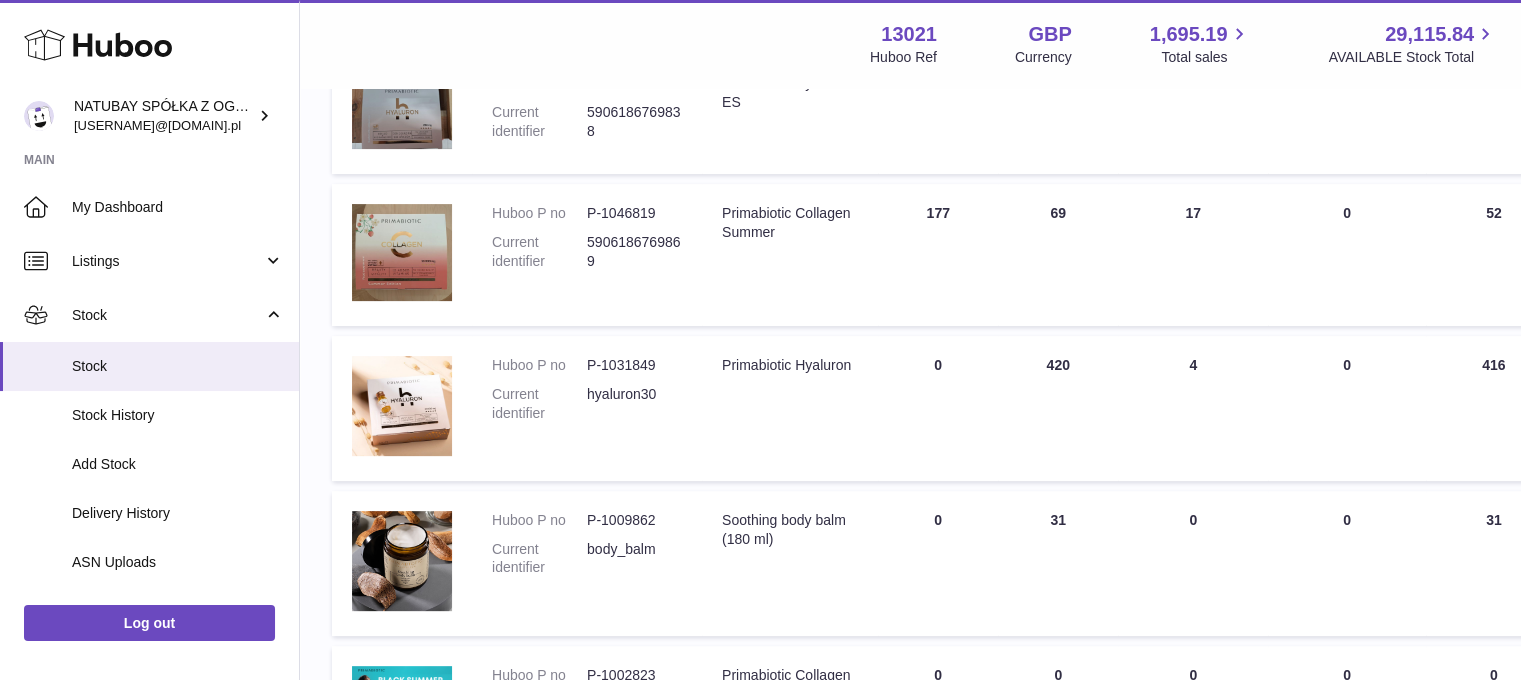 scroll, scrollTop: 490, scrollLeft: 0, axis: vertical 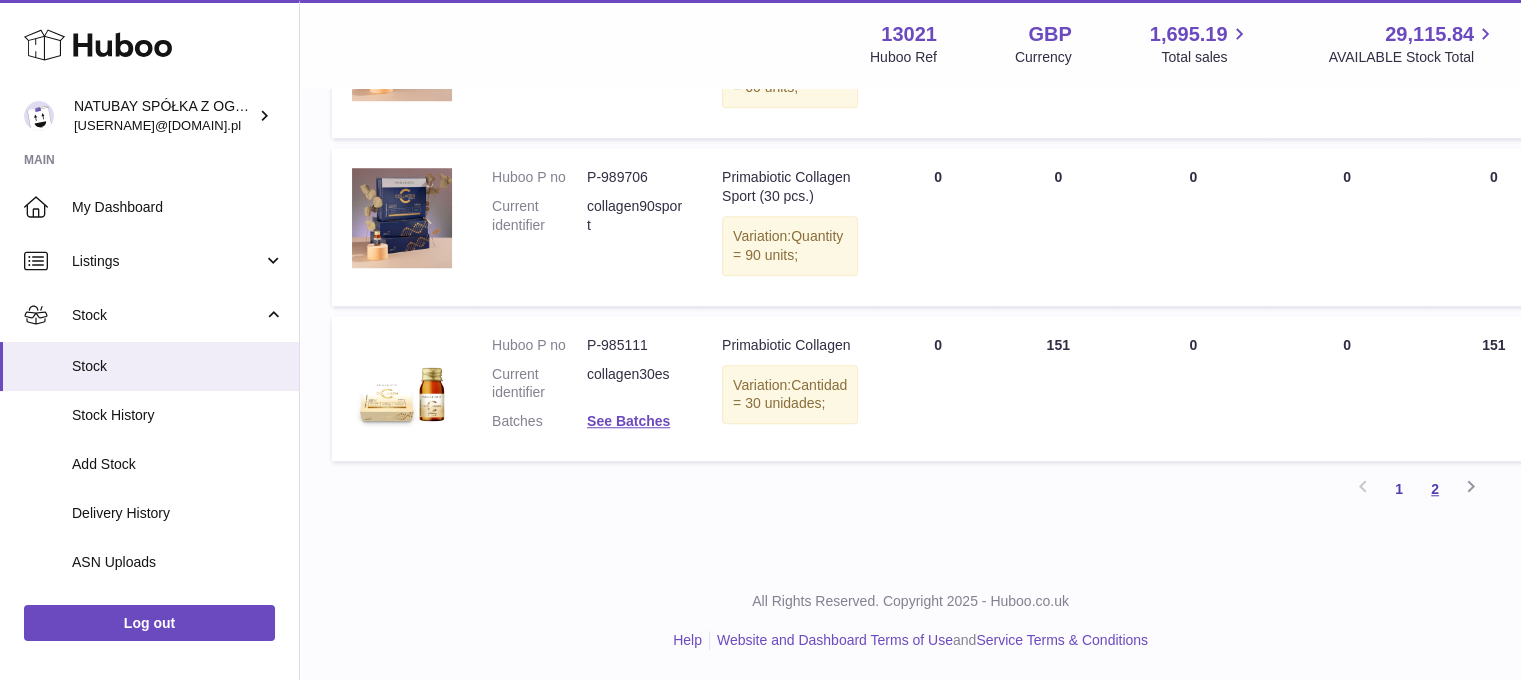 click on "2" at bounding box center (1435, 489) 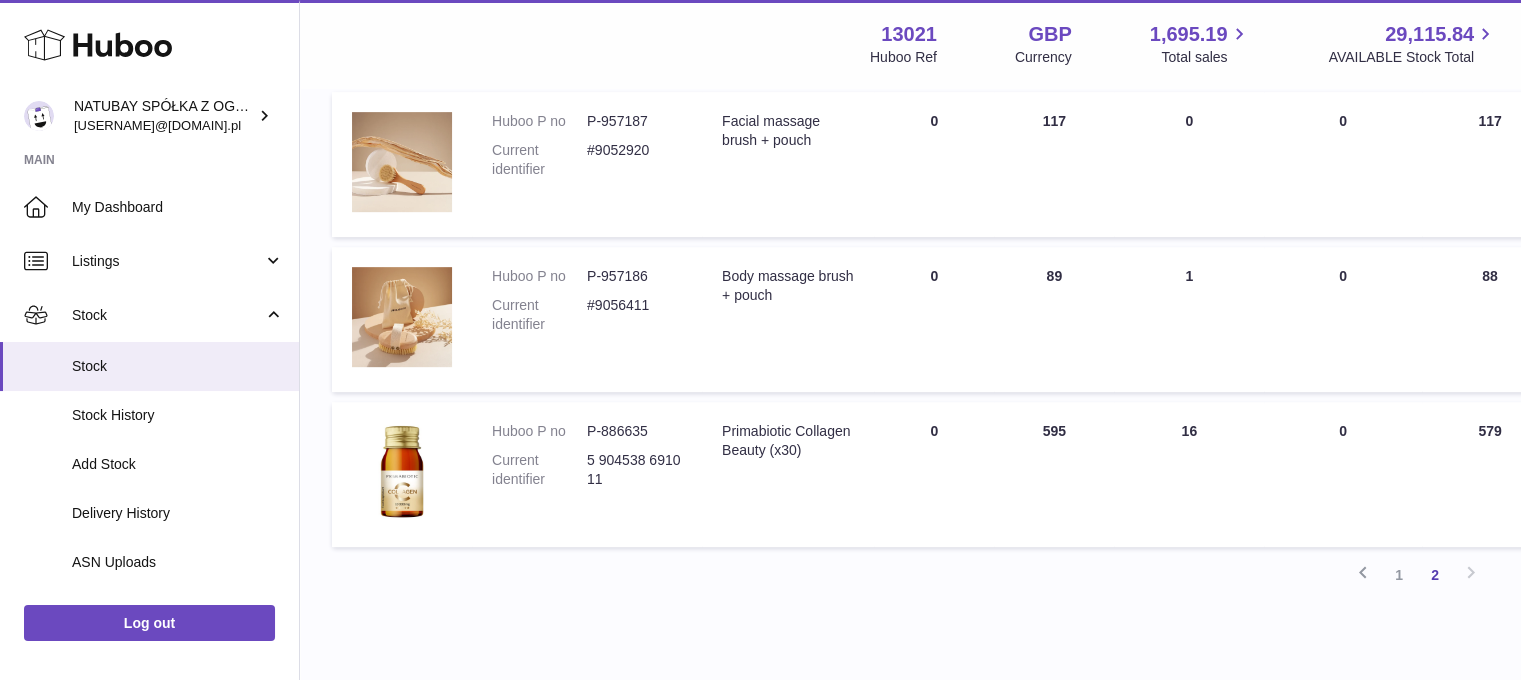 scroll, scrollTop: 890, scrollLeft: 0, axis: vertical 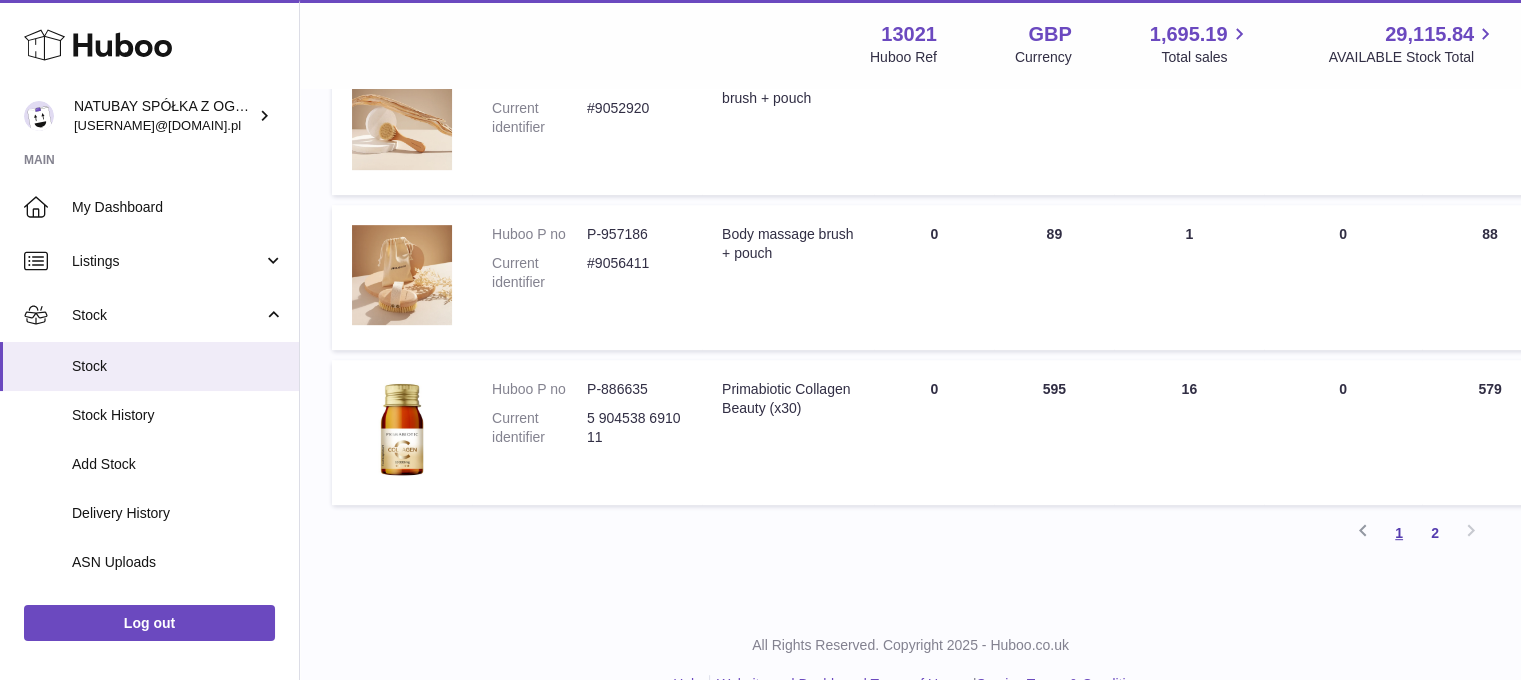 click on "1" at bounding box center [1399, 533] 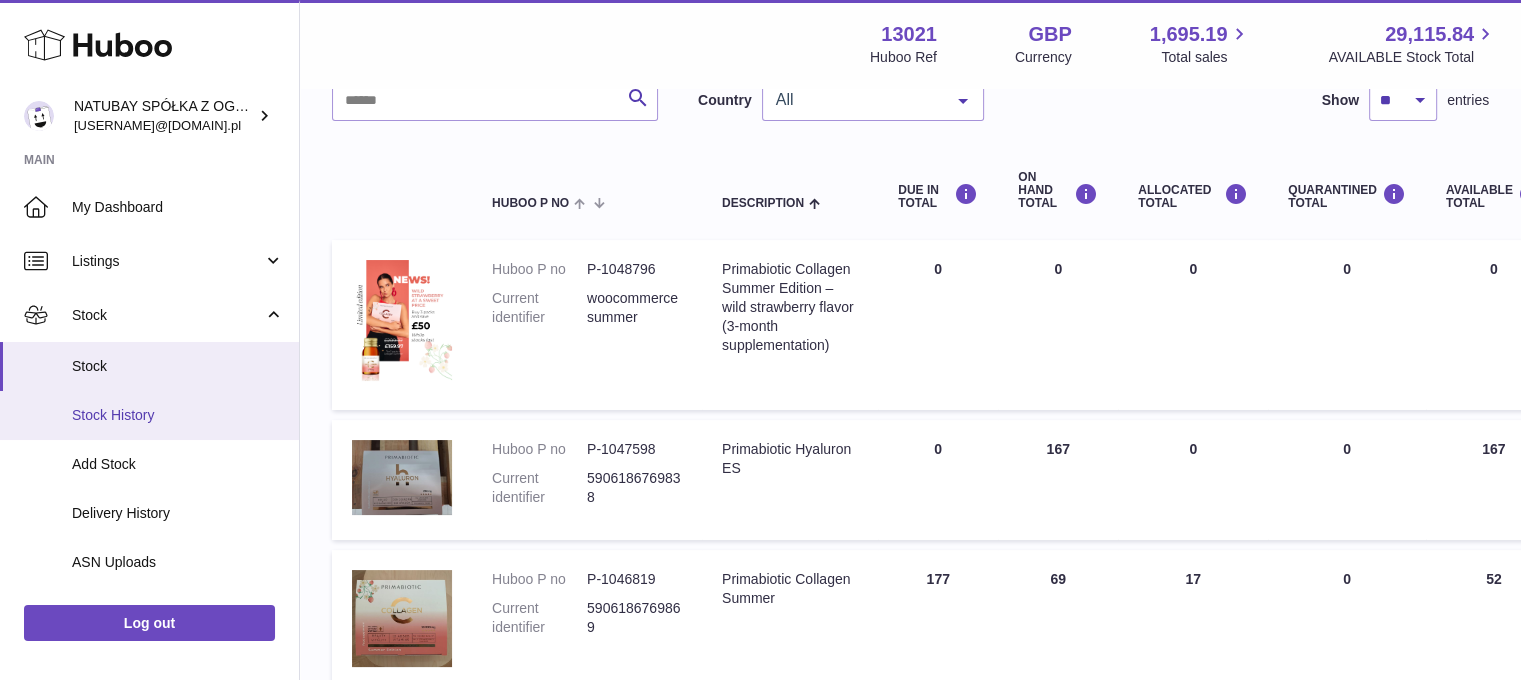 scroll, scrollTop: 190, scrollLeft: 0, axis: vertical 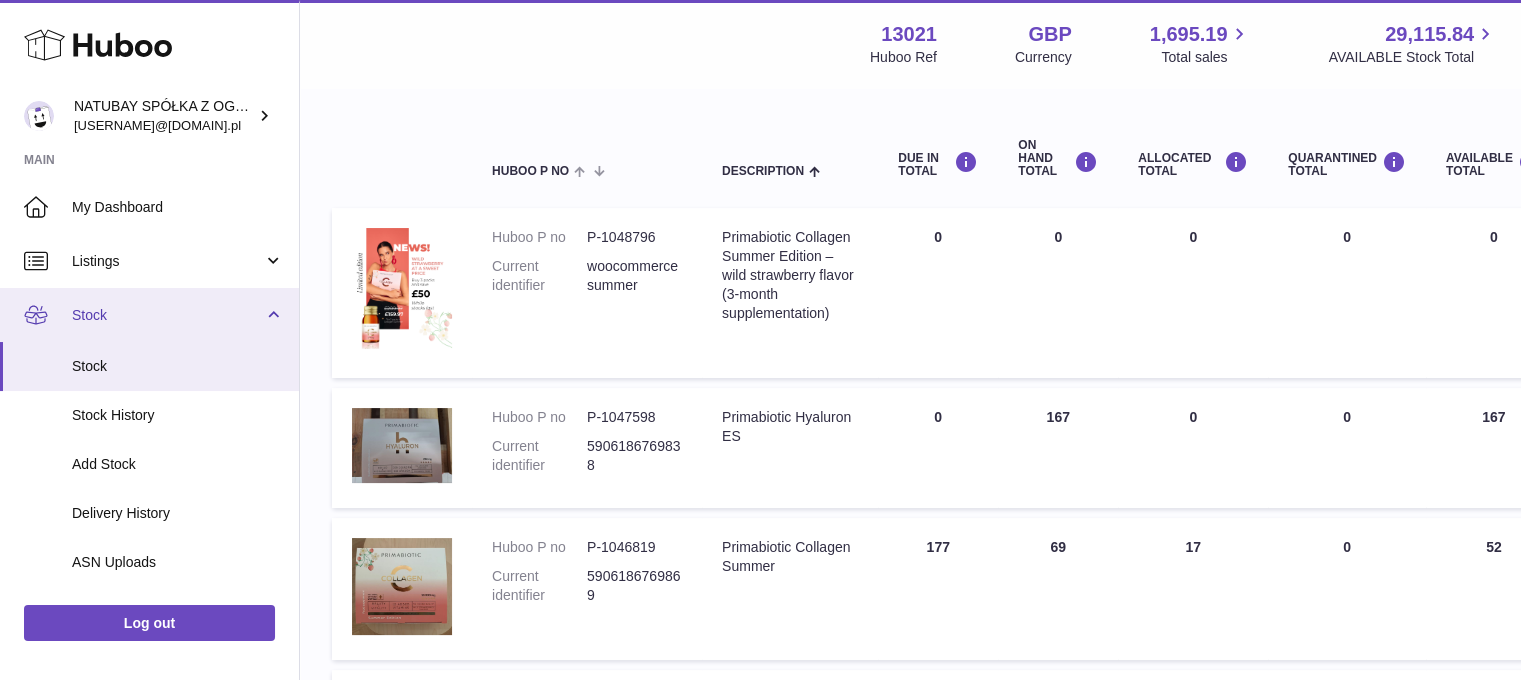 click on "Stock" at bounding box center [149, 315] 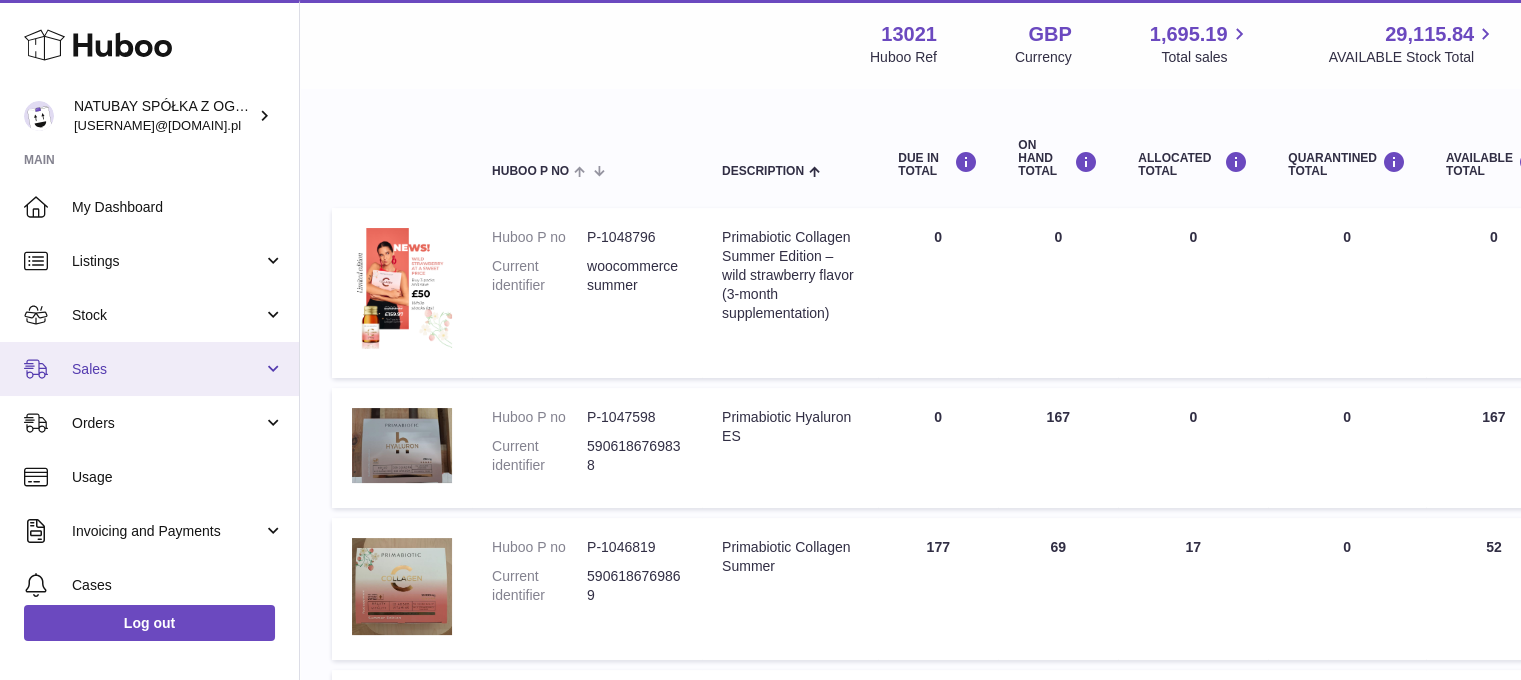 click on "Sales" at bounding box center (167, 369) 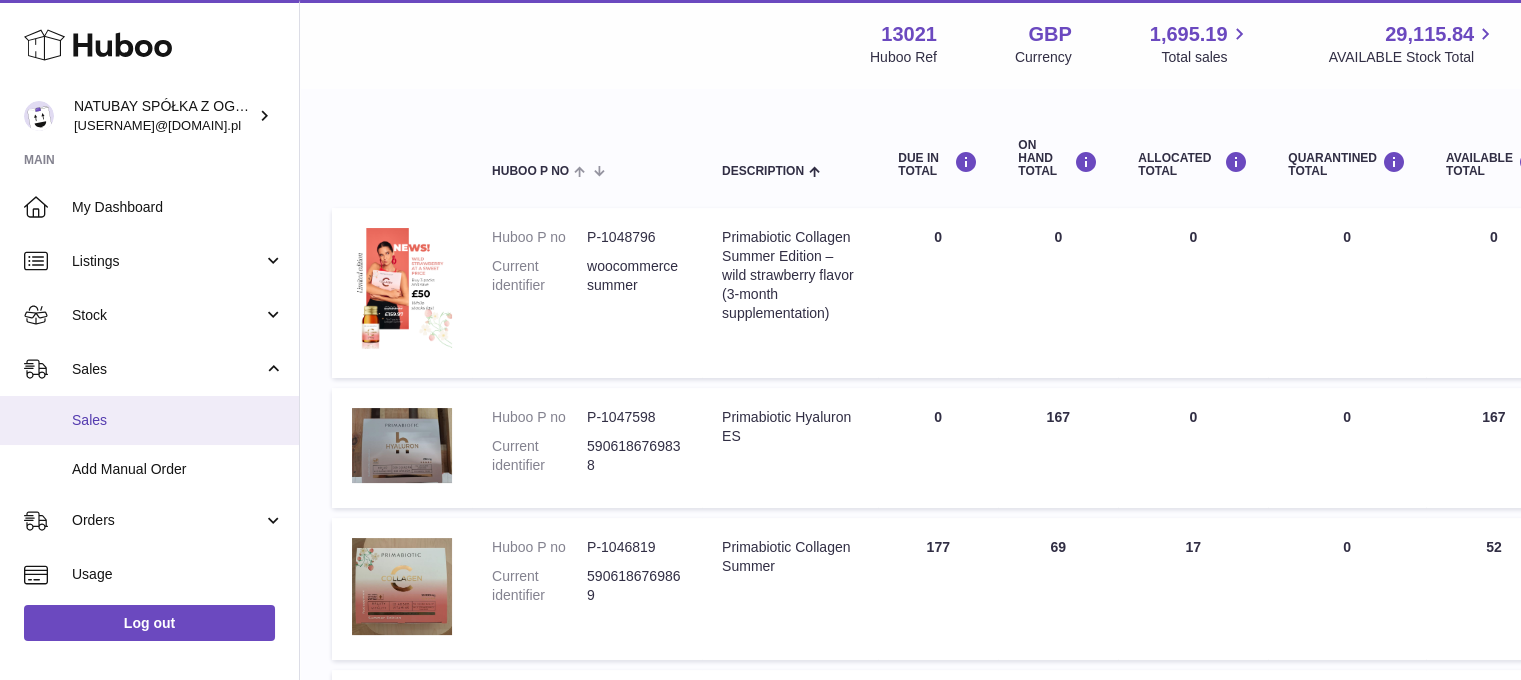 click on "Sales" at bounding box center [178, 420] 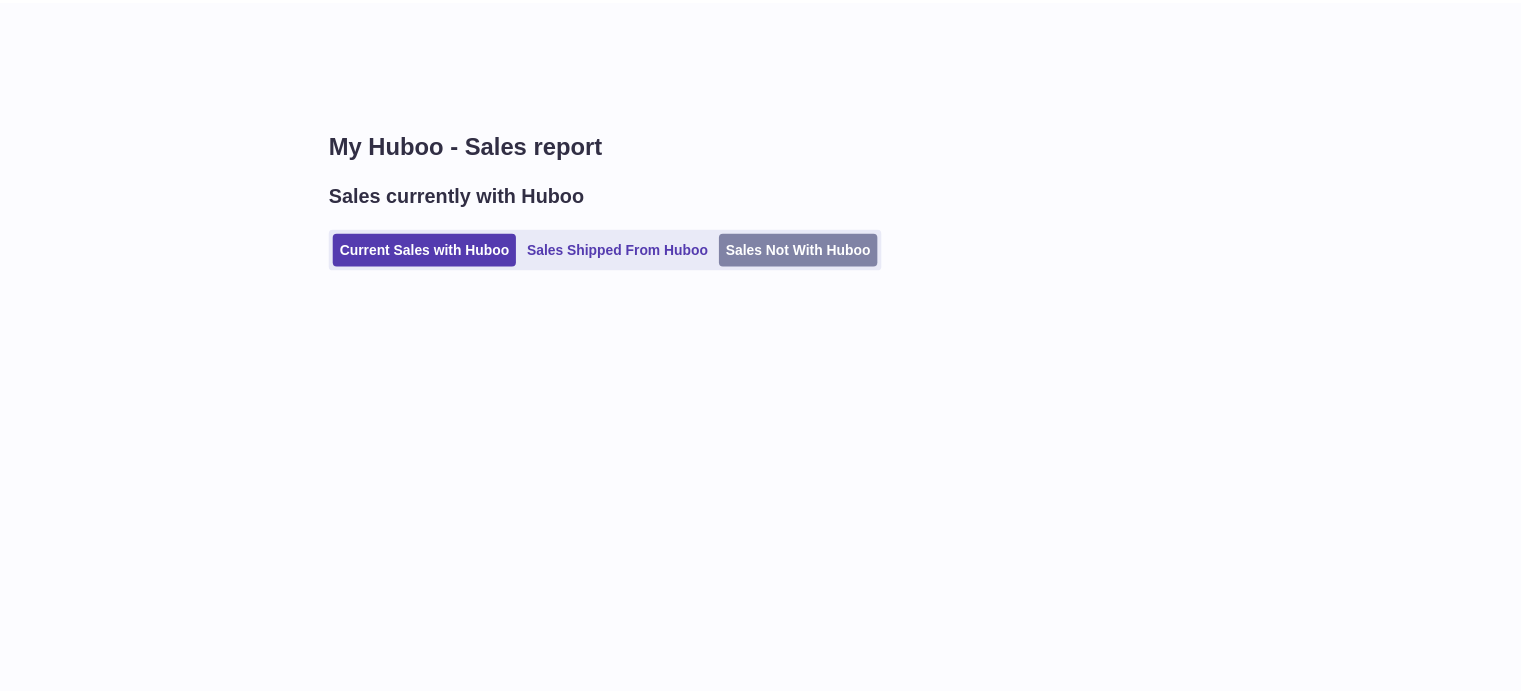 scroll, scrollTop: 0, scrollLeft: 0, axis: both 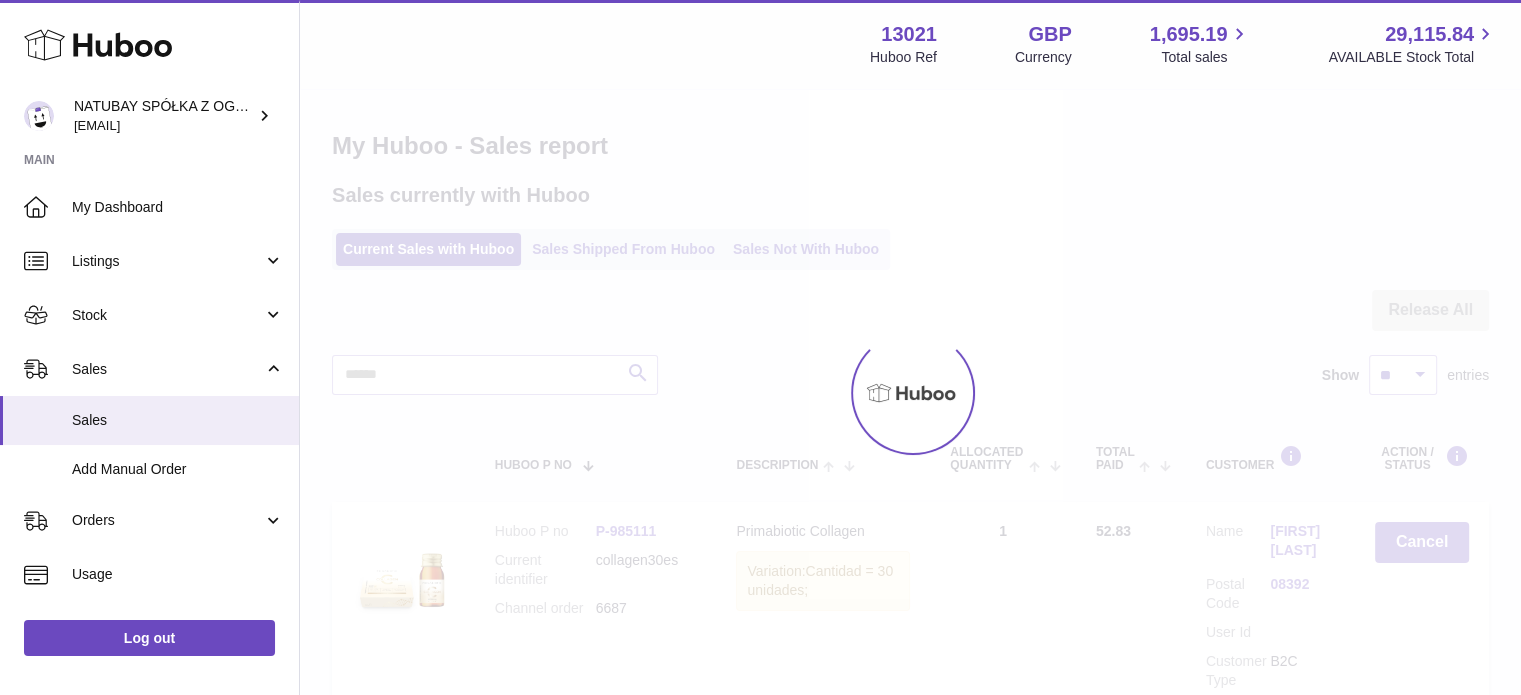 click on "Sales Not With Huboo" at bounding box center [806, 249] 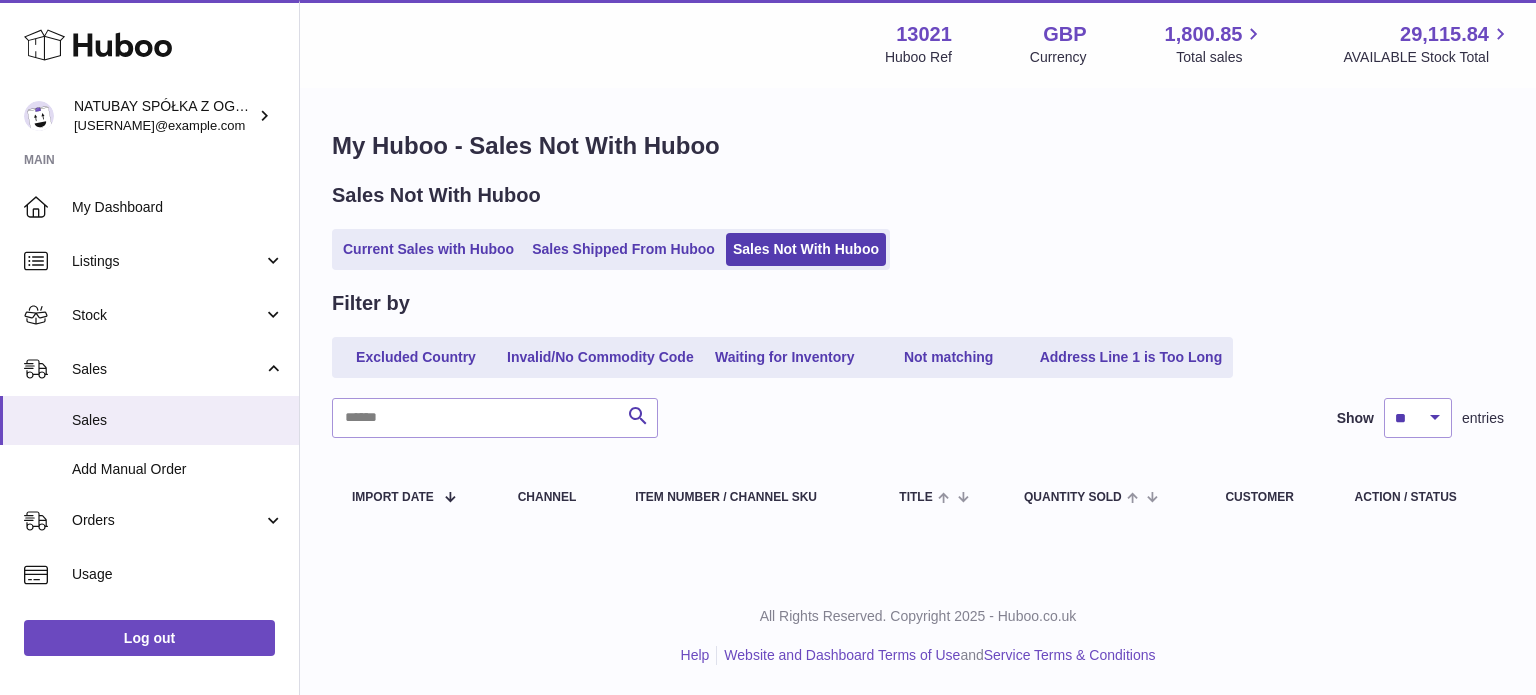 scroll, scrollTop: 0, scrollLeft: 0, axis: both 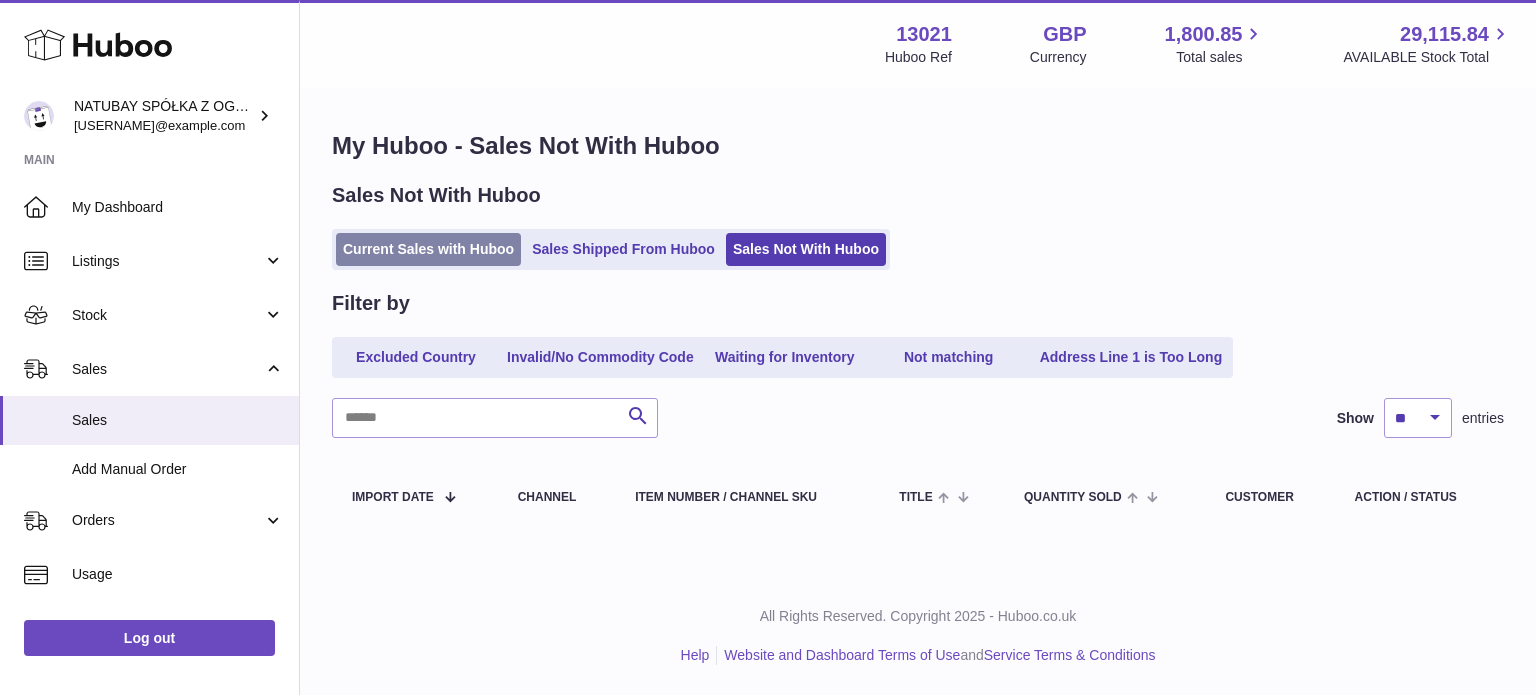 click on "Current Sales with Huboo" at bounding box center [428, 249] 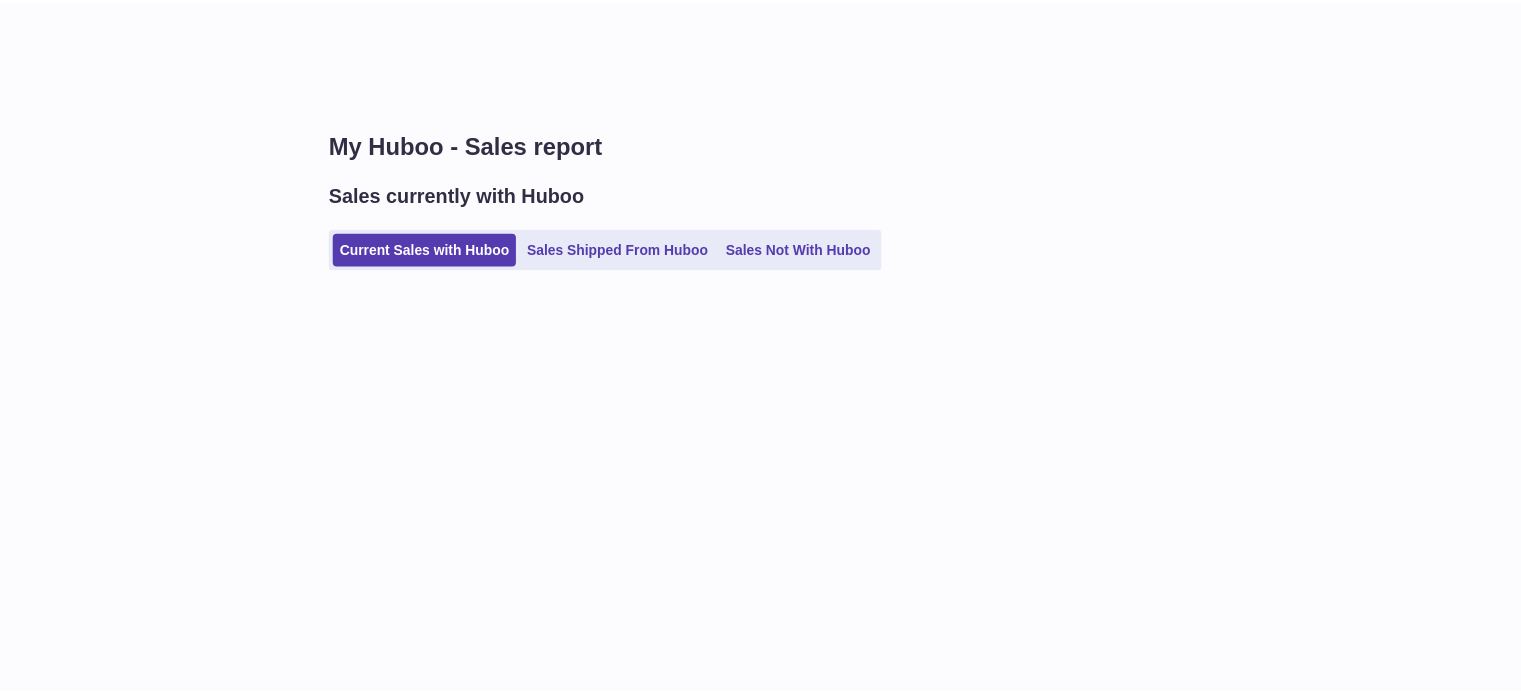 scroll, scrollTop: 0, scrollLeft: 0, axis: both 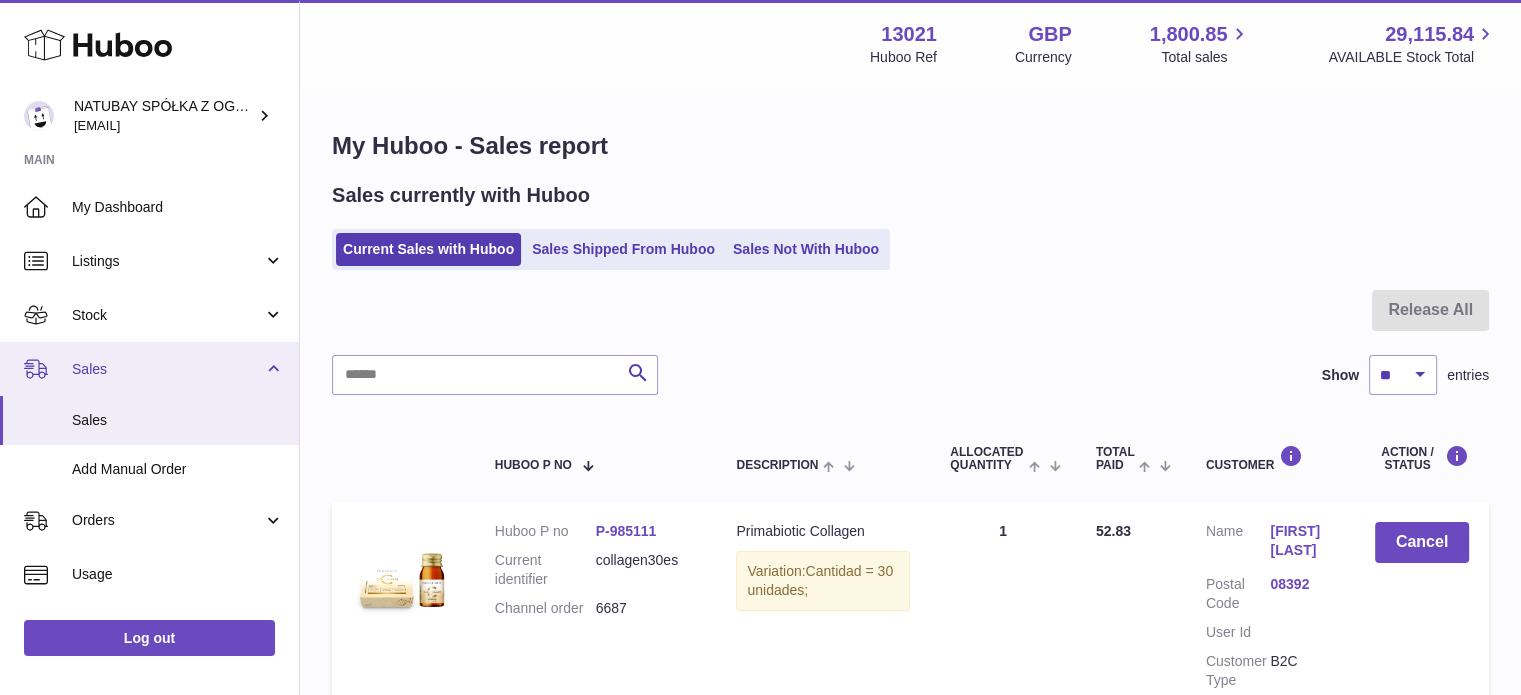 click on "Sales" at bounding box center (167, 369) 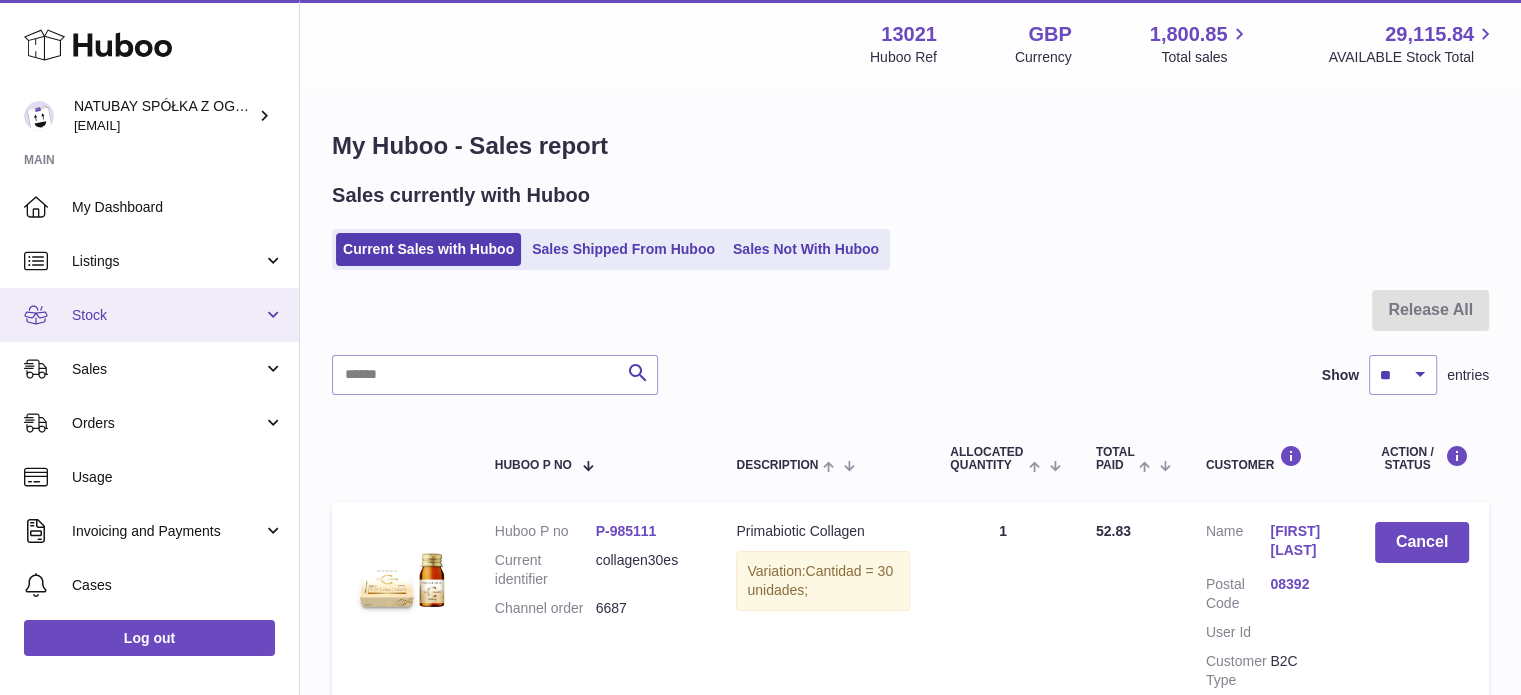 click on "Stock" at bounding box center [149, 315] 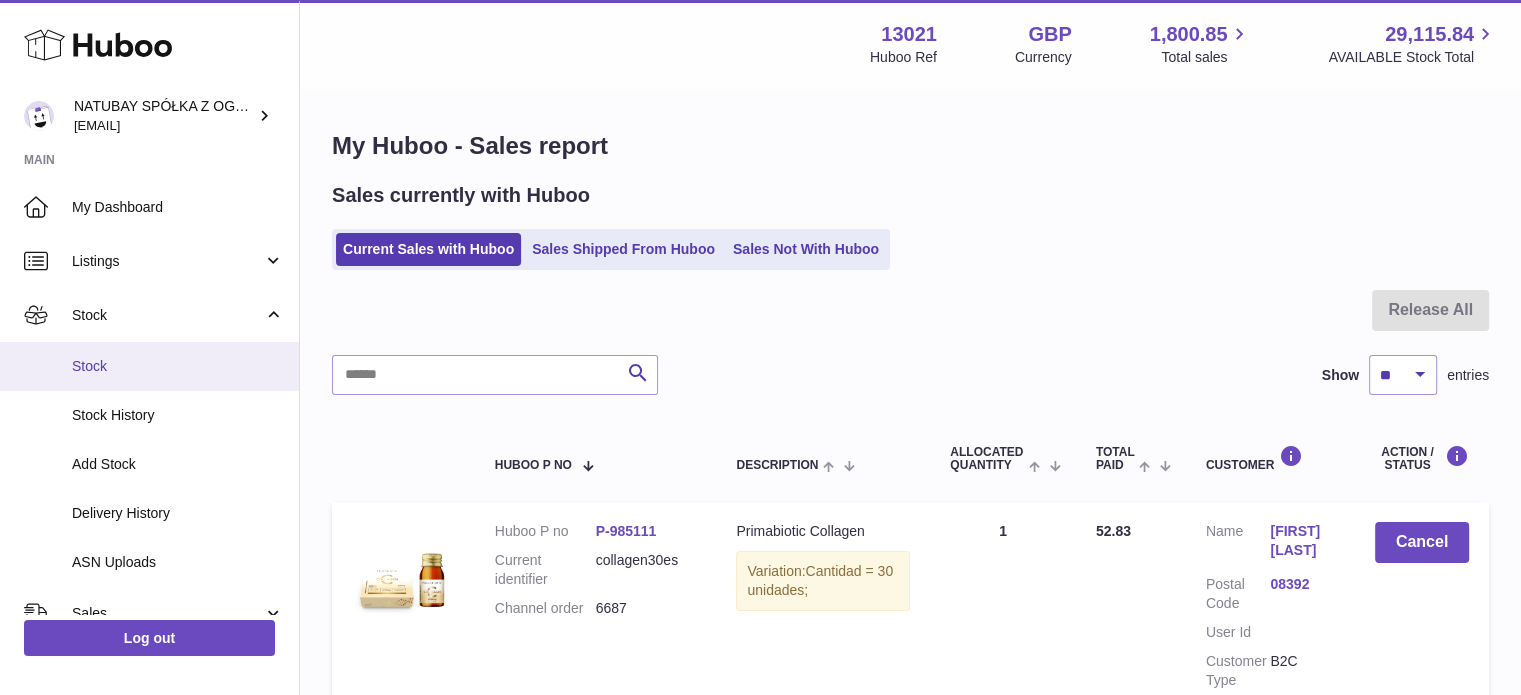 click on "Stock" at bounding box center (149, 366) 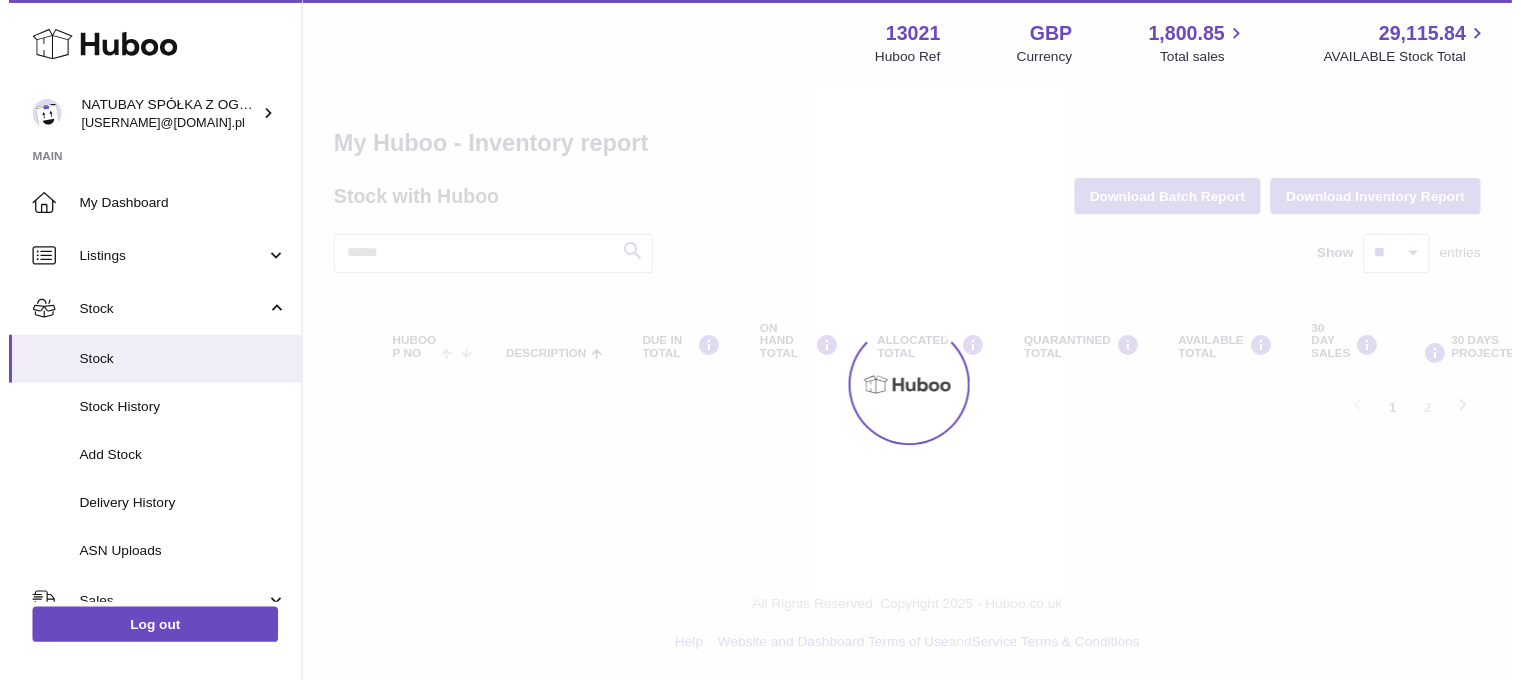scroll, scrollTop: 0, scrollLeft: 0, axis: both 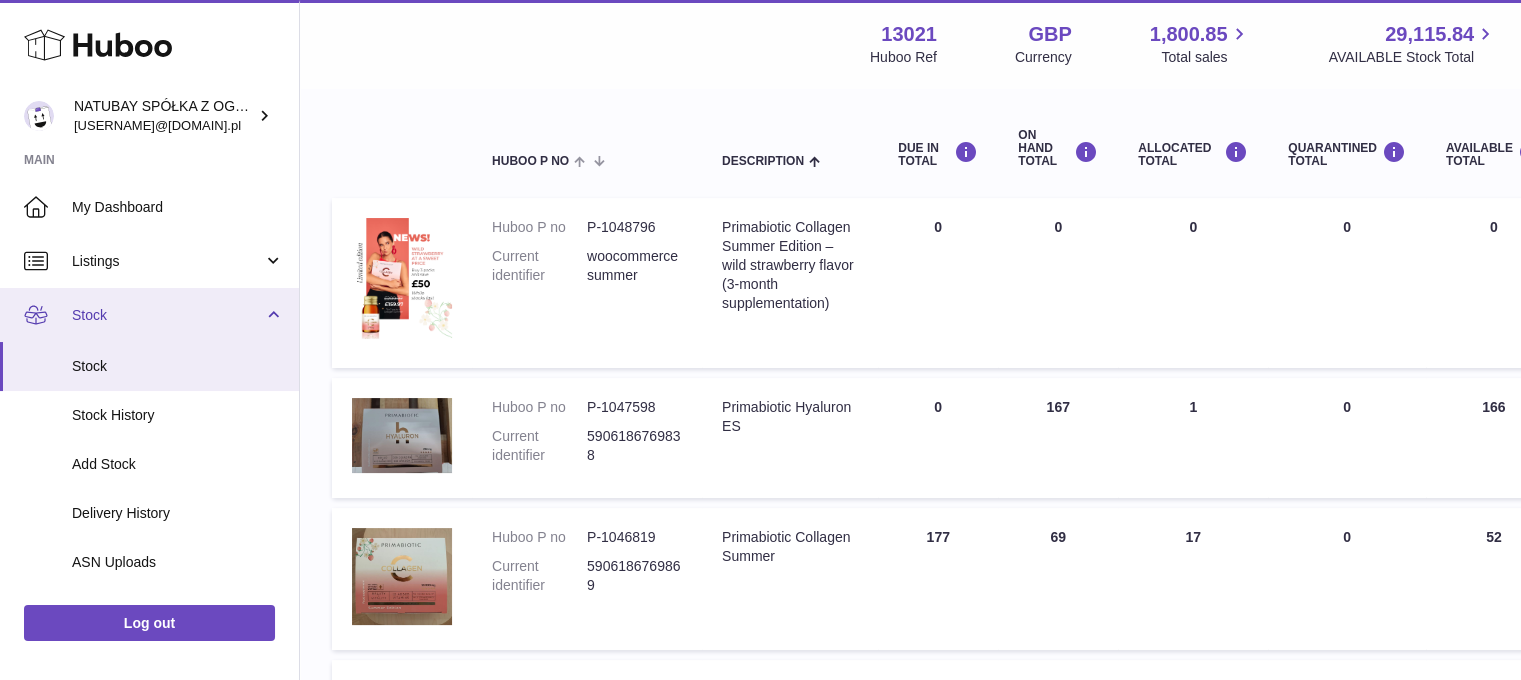 click on "Stock" at bounding box center [167, 315] 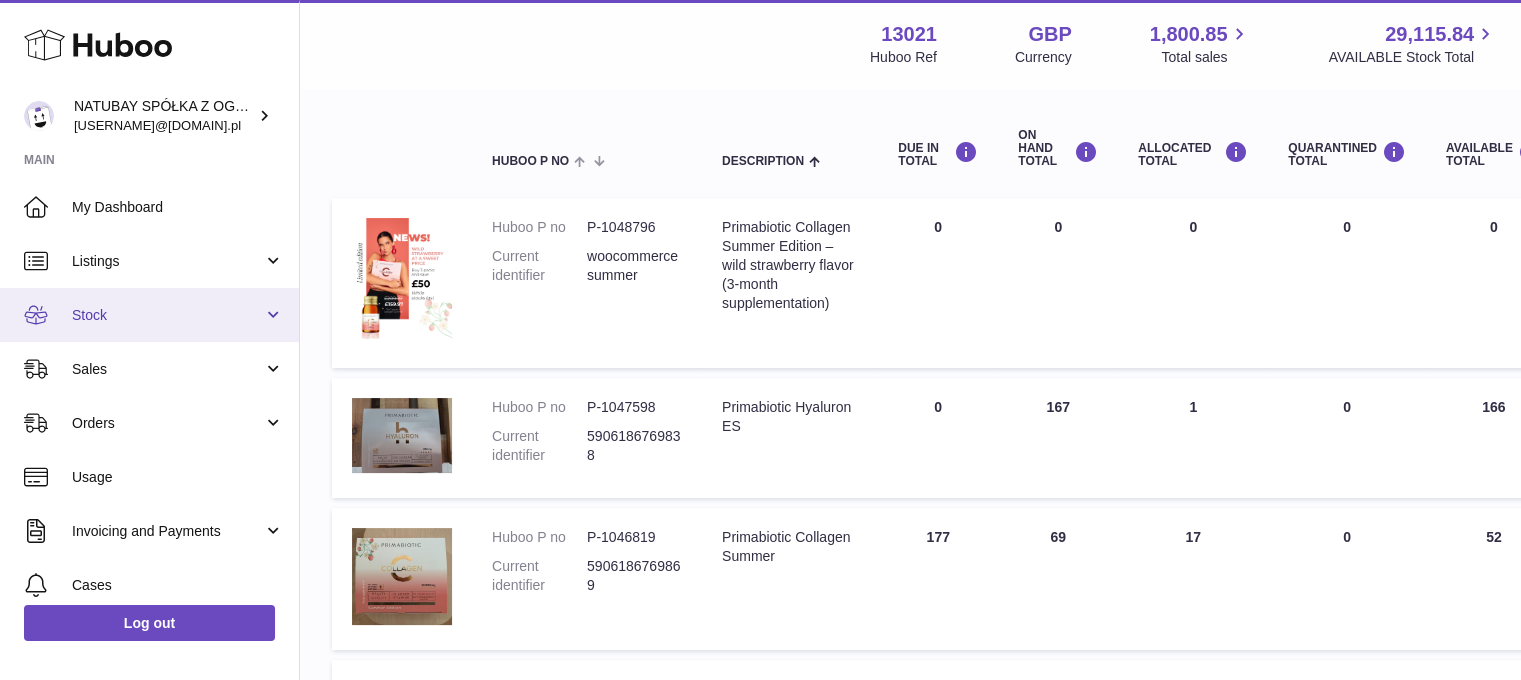 click on "Stock" at bounding box center (167, 315) 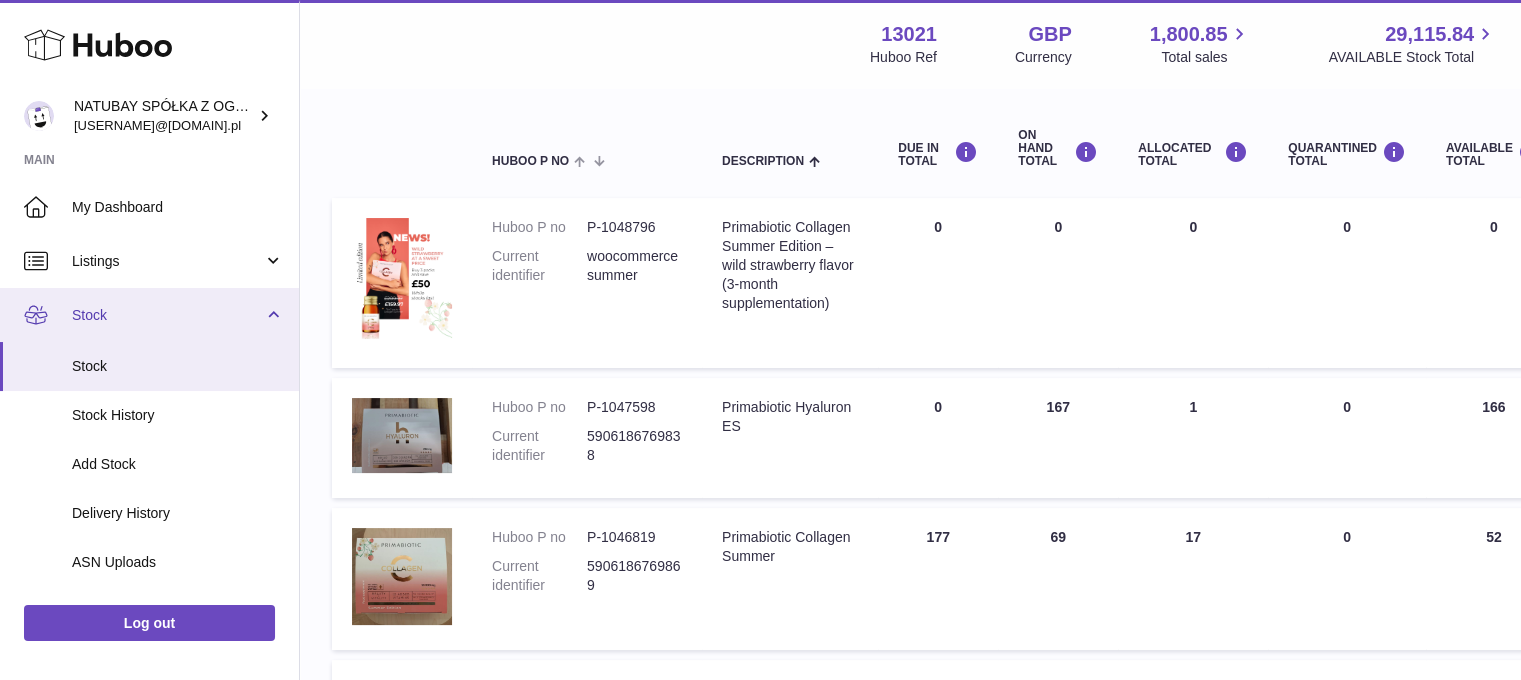 click on "Stock" at bounding box center [167, 315] 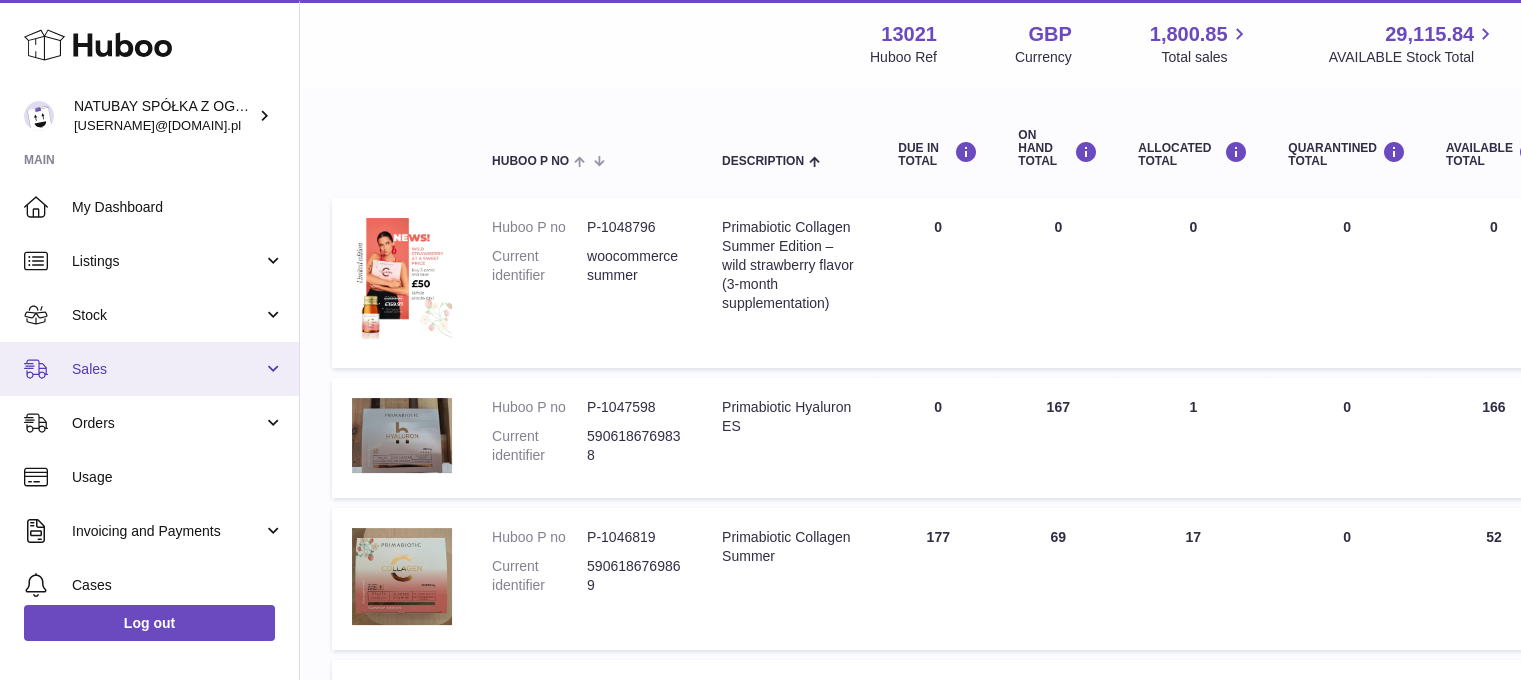 click on "Sales" at bounding box center [167, 369] 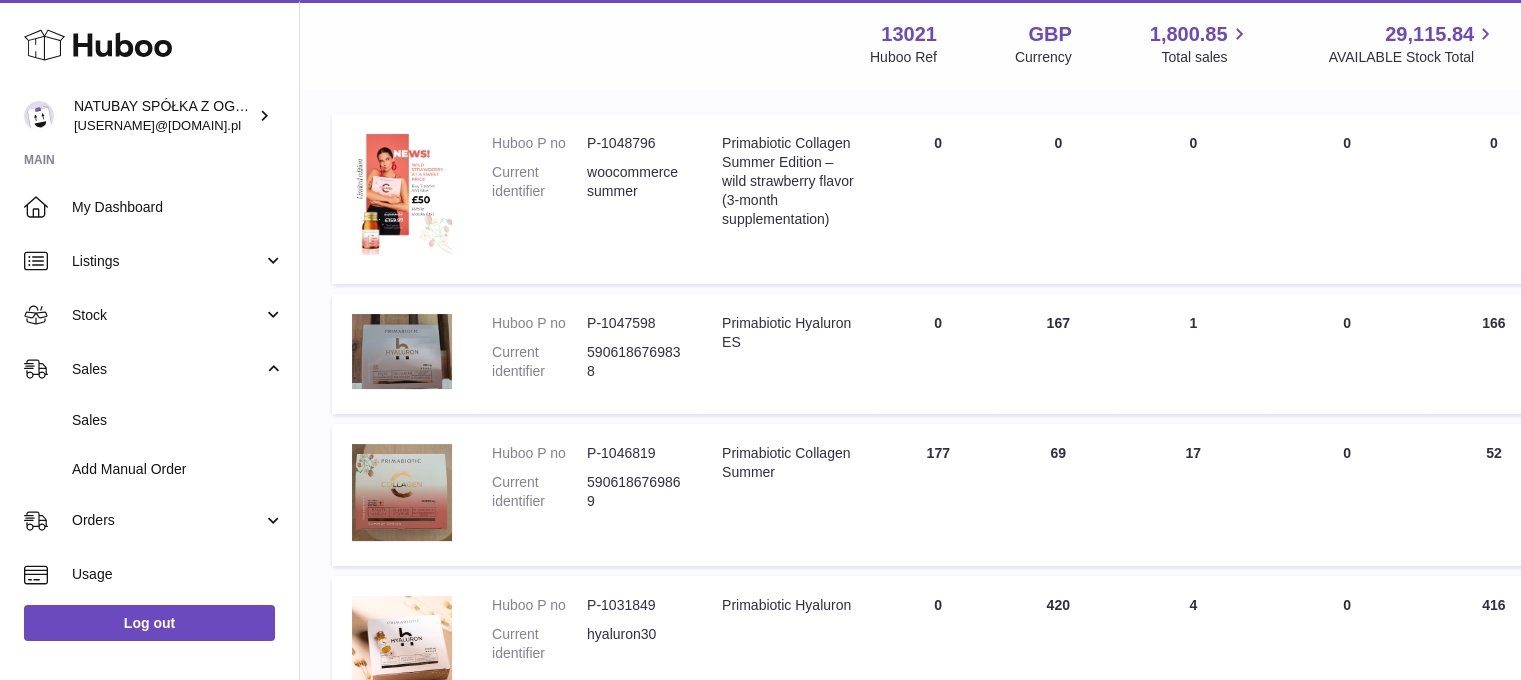scroll, scrollTop: 0, scrollLeft: 0, axis: both 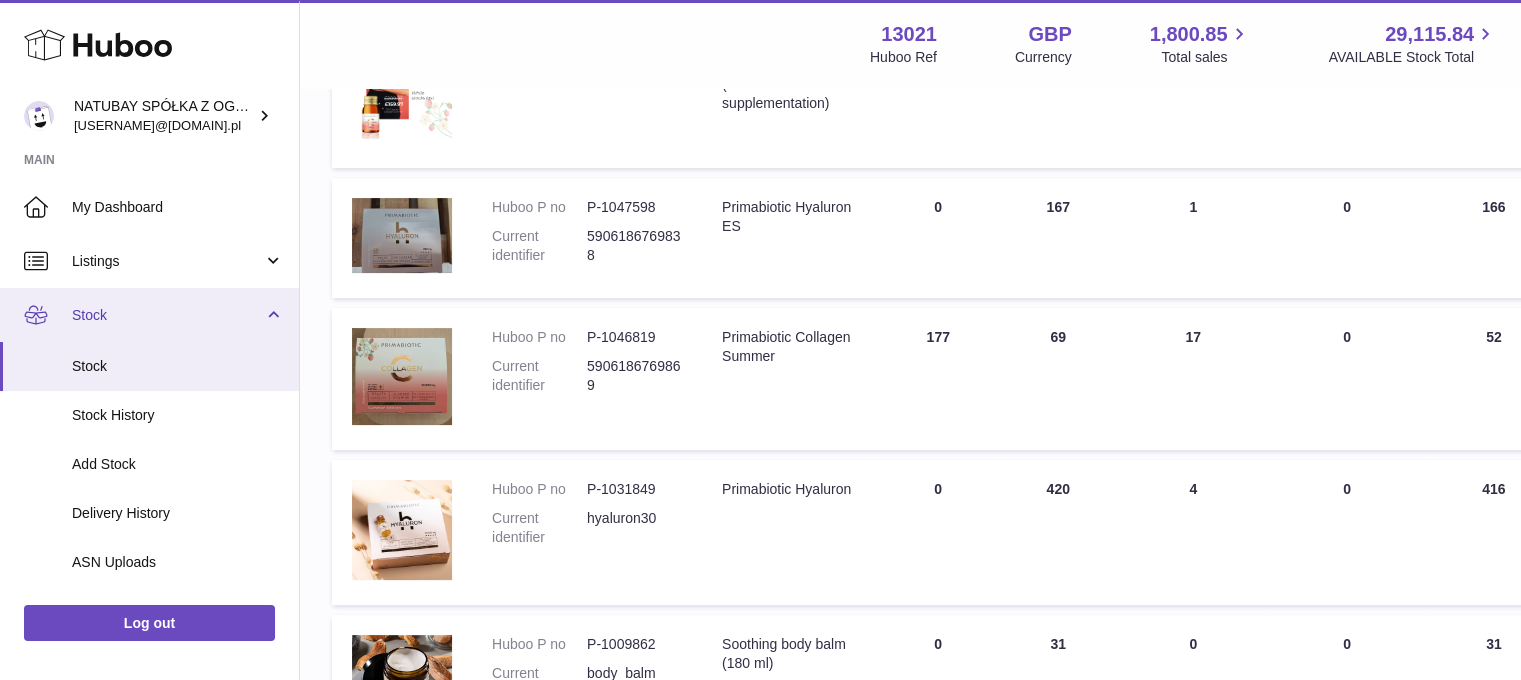 click on "Stock" at bounding box center (167, 315) 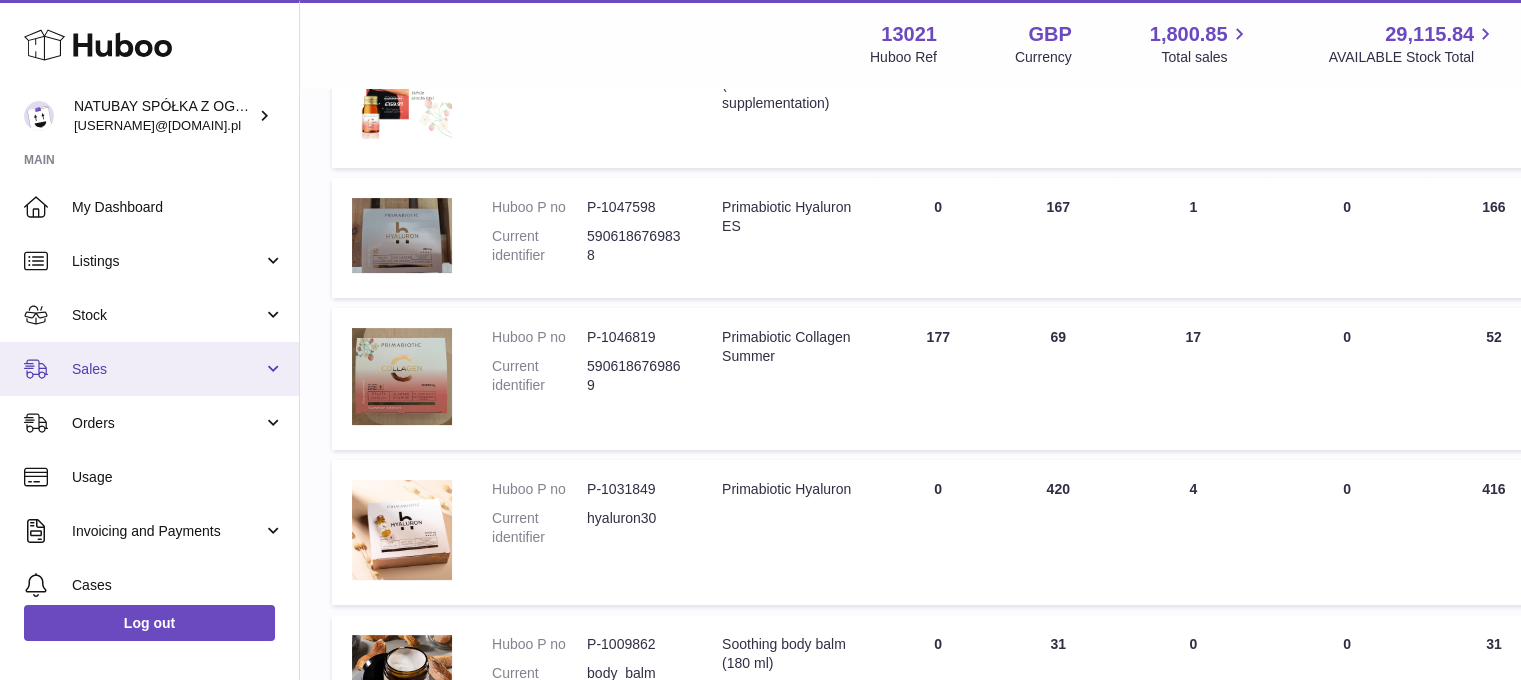 click on "Sales" at bounding box center [167, 369] 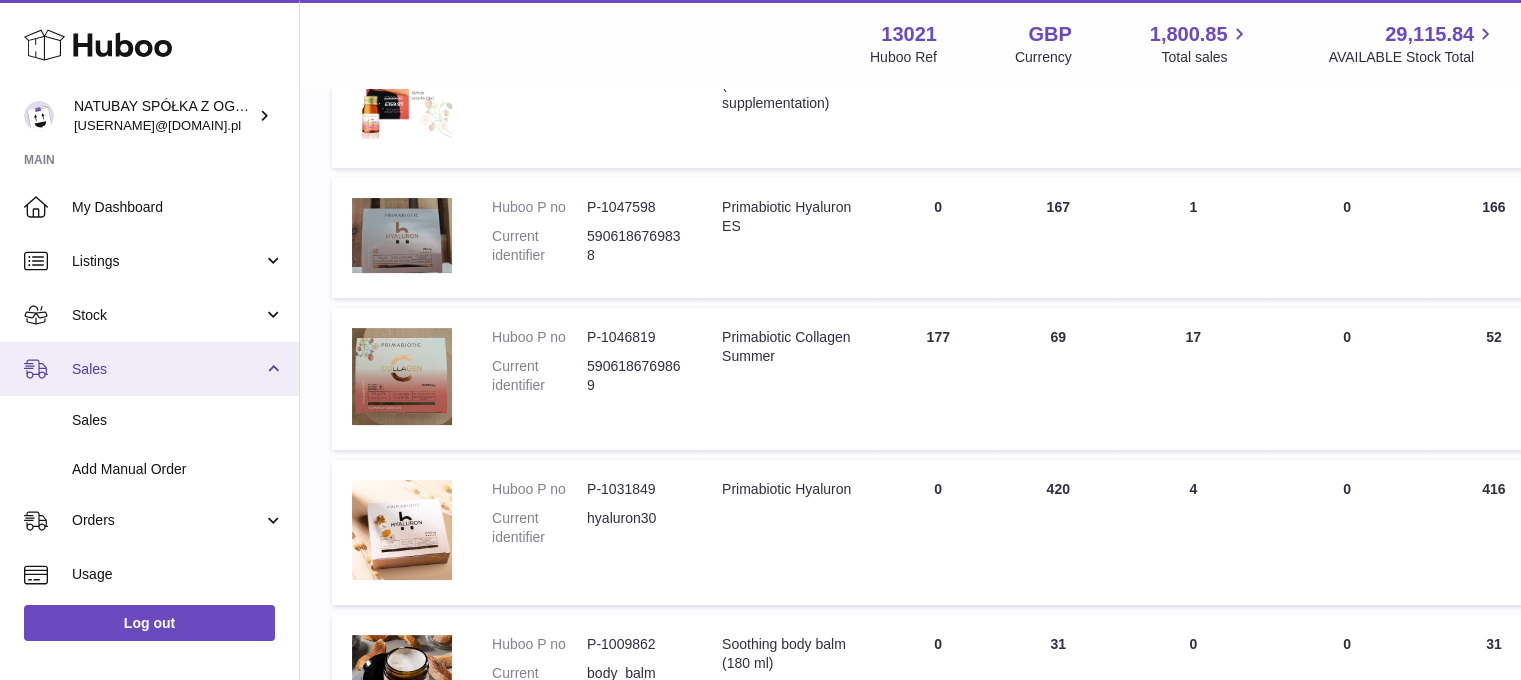 click on "Sales" at bounding box center [167, 369] 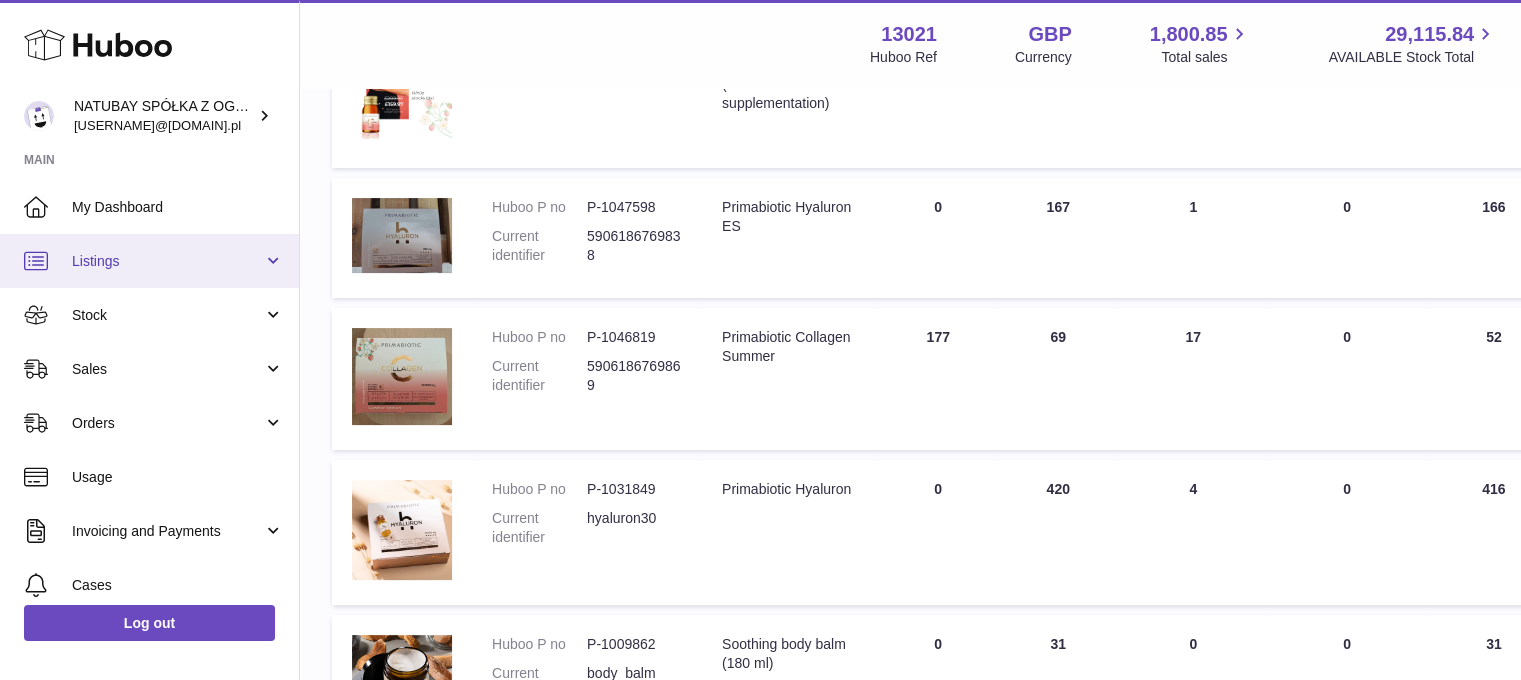 click on "Listings" at bounding box center [149, 261] 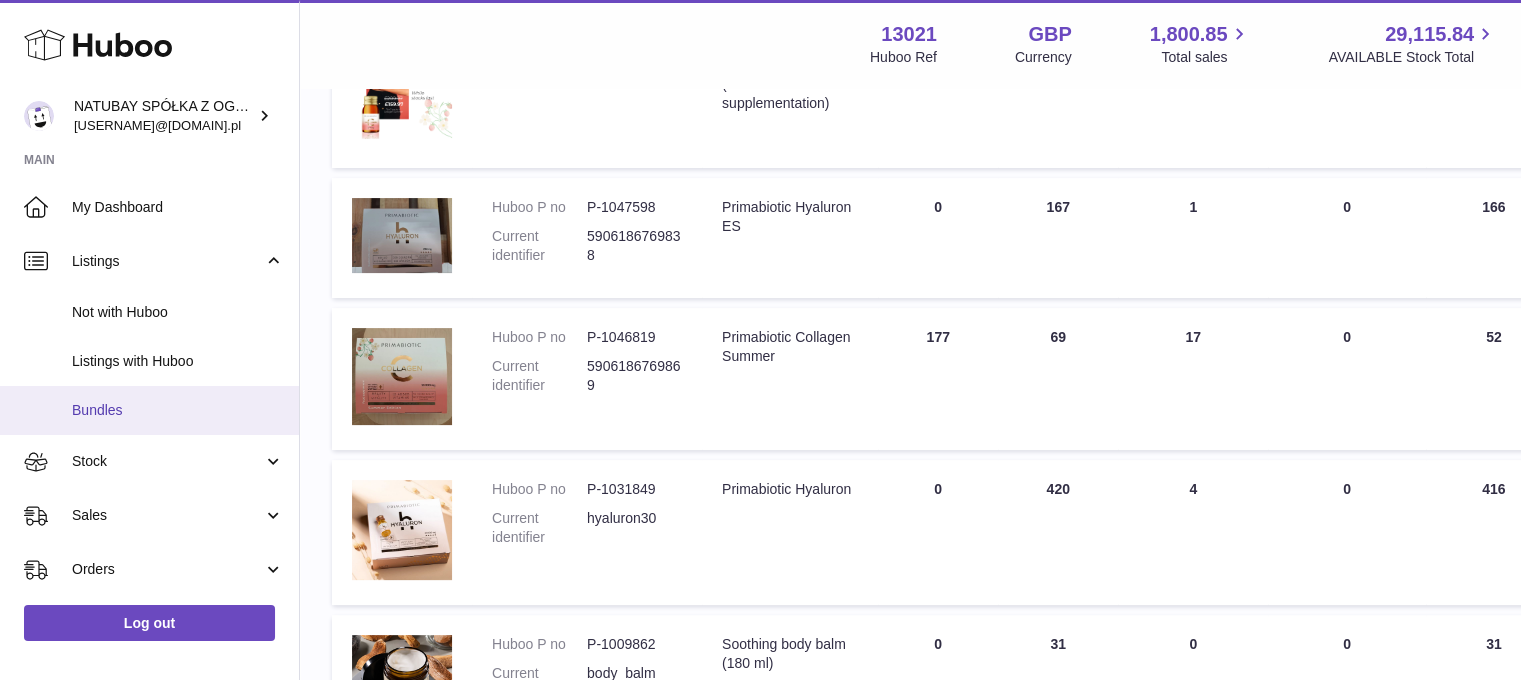 click on "Bundles" at bounding box center (149, 410) 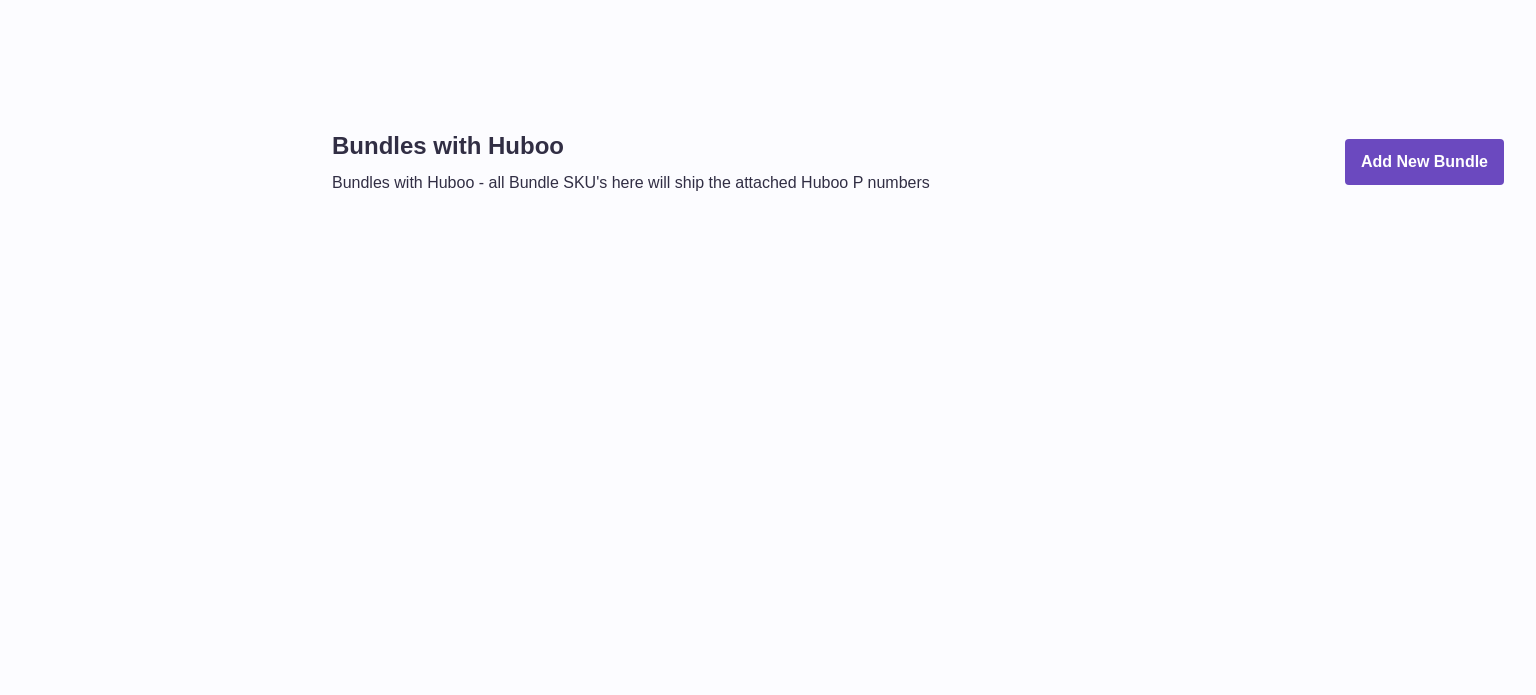 scroll, scrollTop: 0, scrollLeft: 0, axis: both 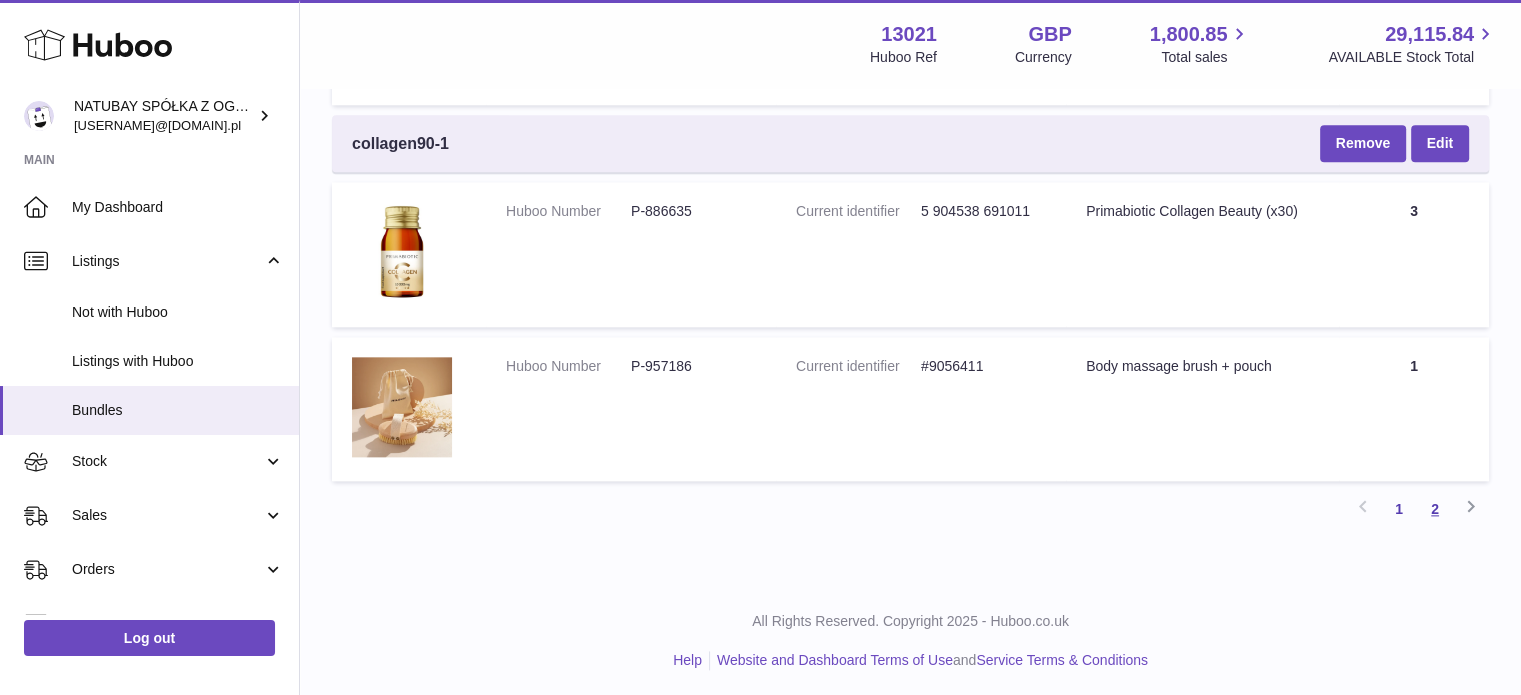 click on "2" at bounding box center (1435, 509) 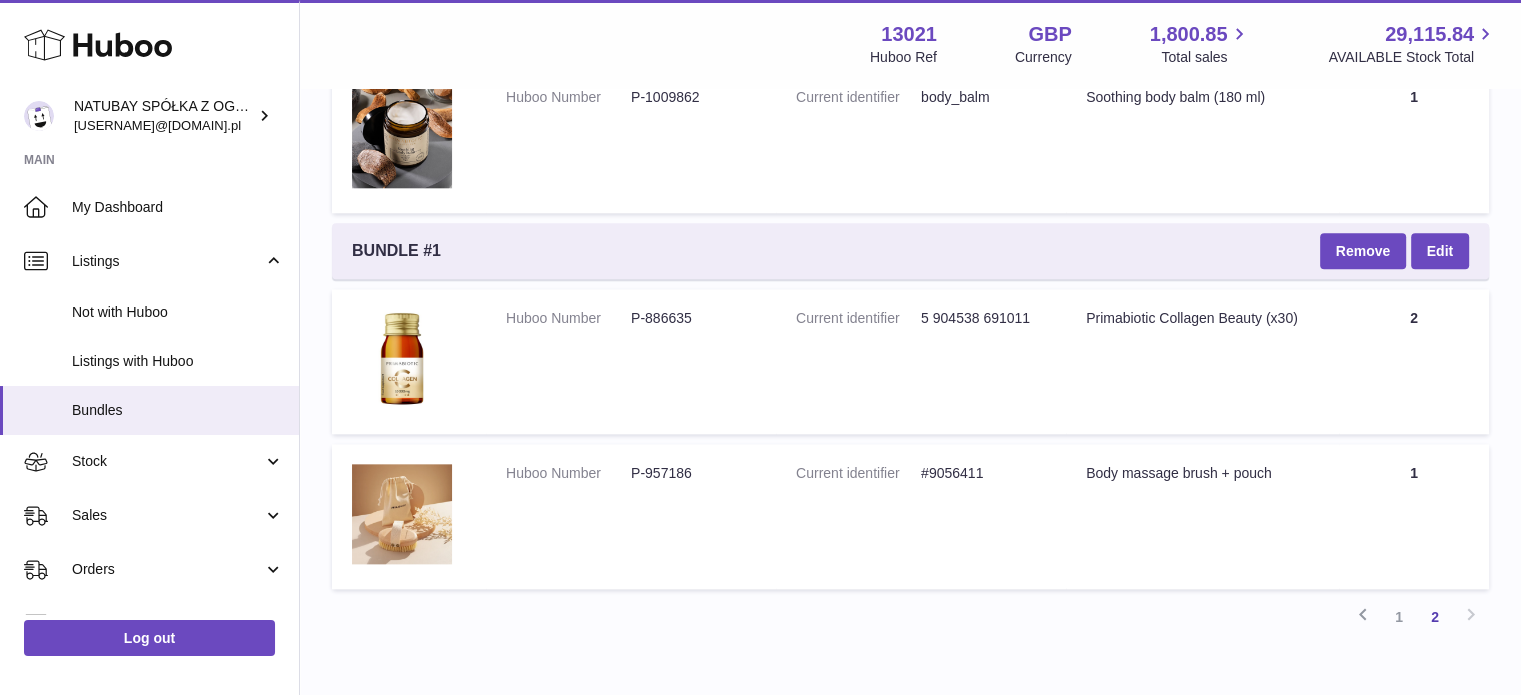 scroll, scrollTop: 2300, scrollLeft: 0, axis: vertical 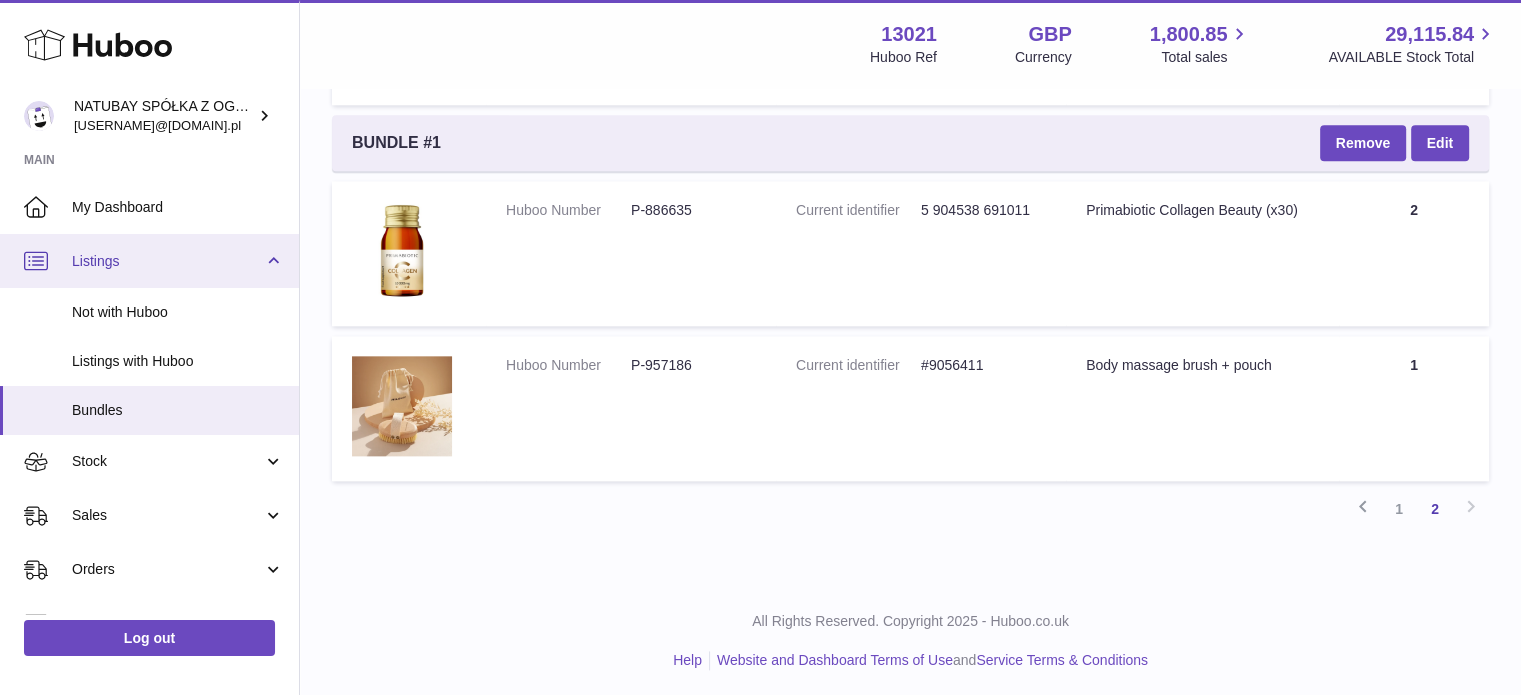 click on "Listings" at bounding box center (149, 261) 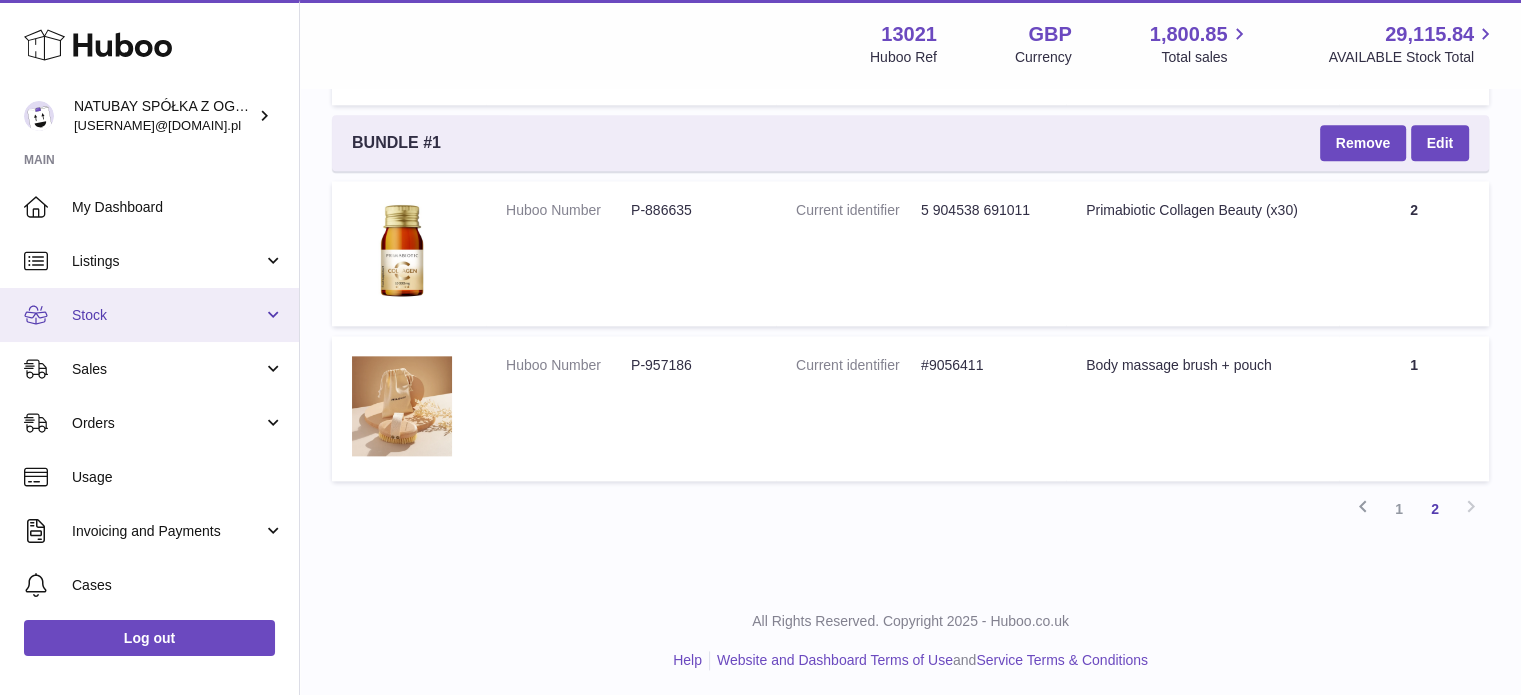 click on "Stock" at bounding box center (167, 315) 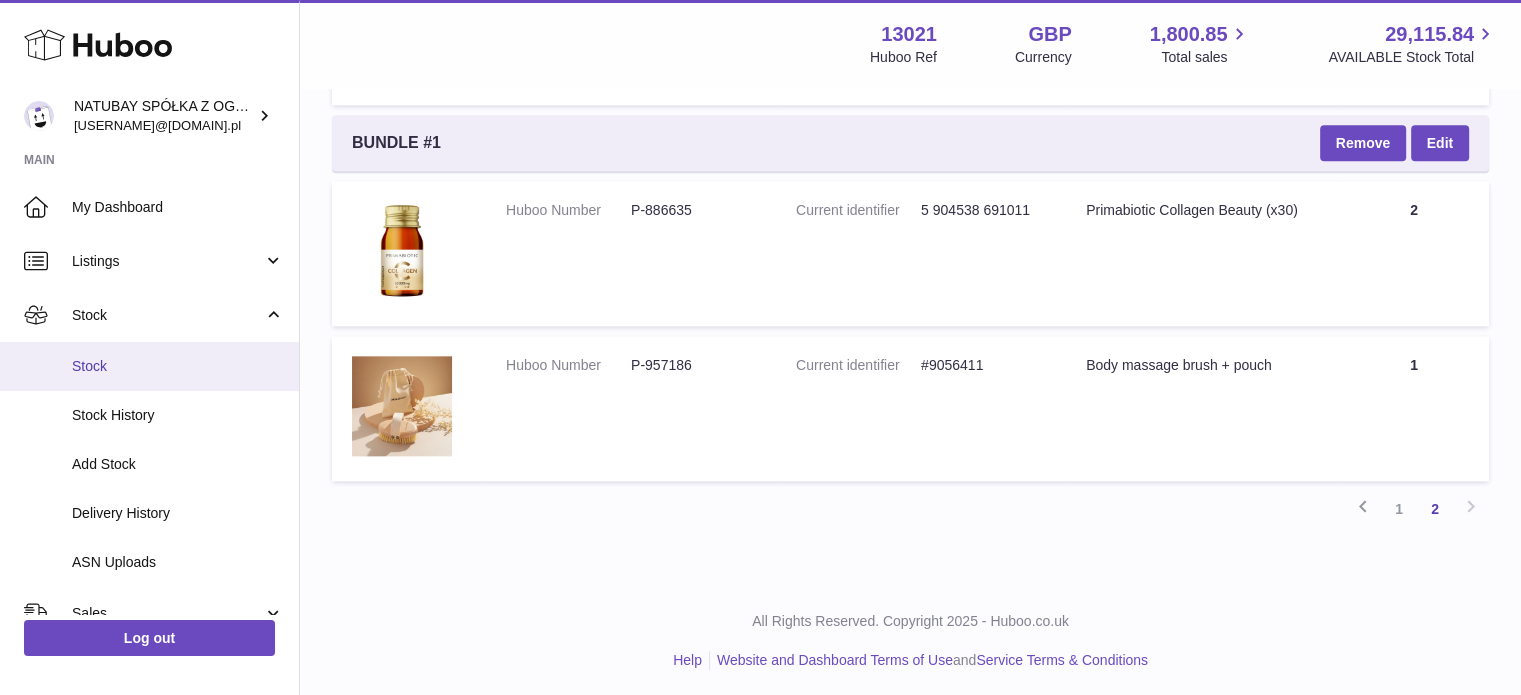 click on "Stock" at bounding box center (149, 366) 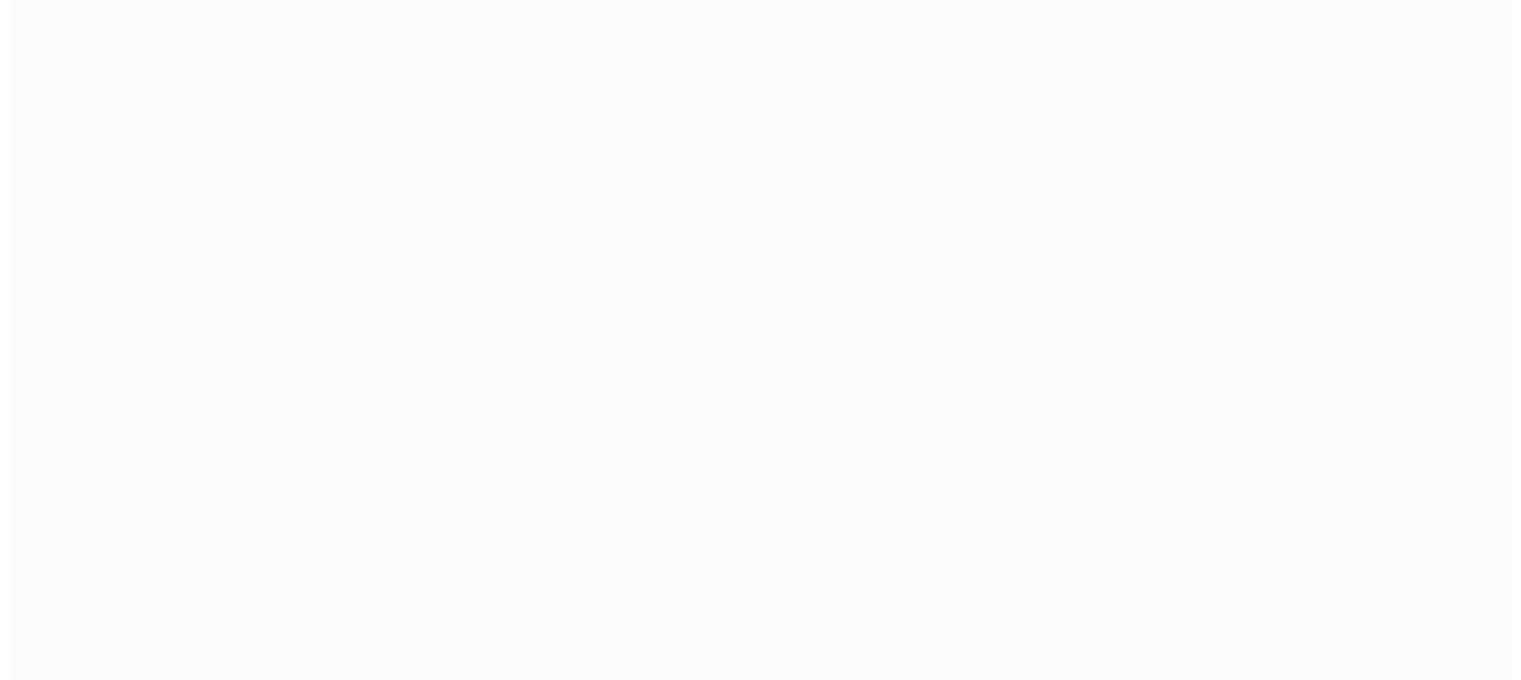 scroll, scrollTop: 0, scrollLeft: 0, axis: both 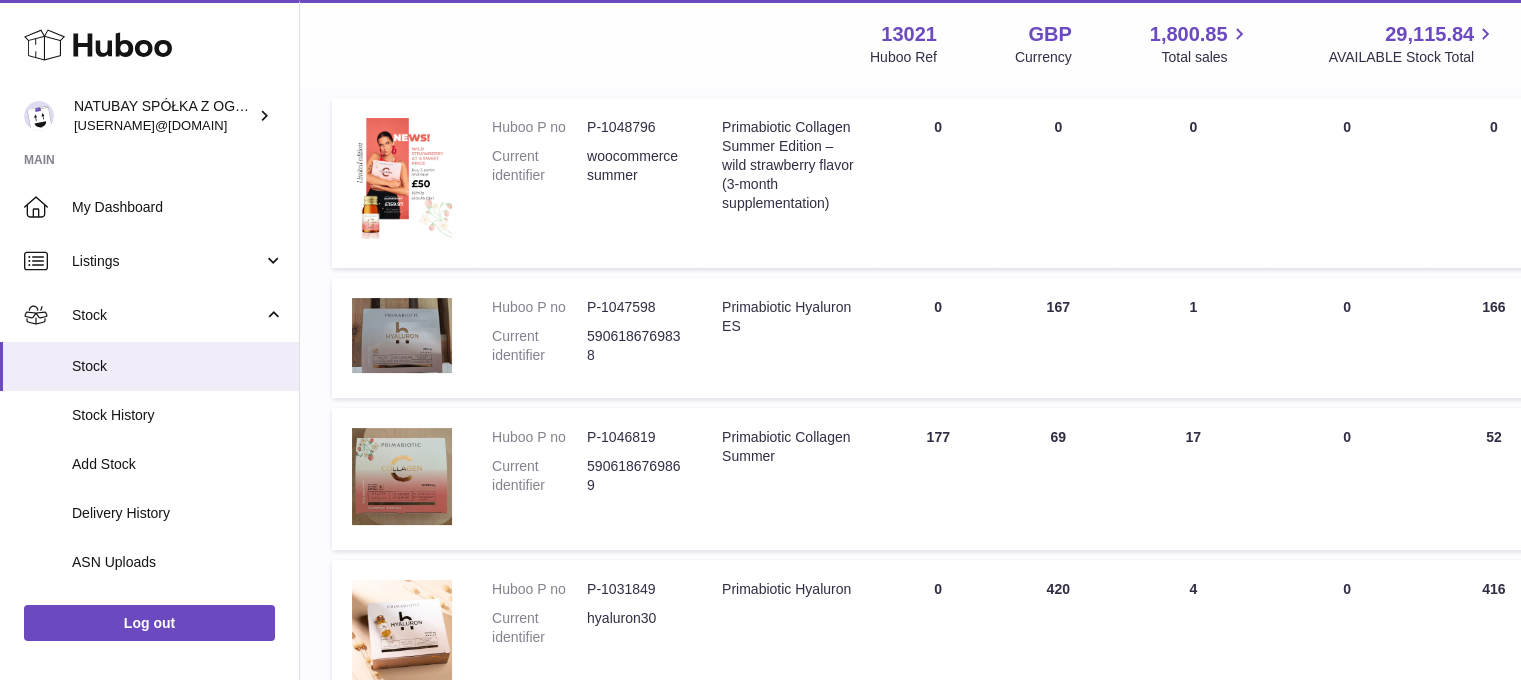 click on "Menu   Huboo     13021   Huboo Ref    GBP   Currency   1,800.85     Total sales   29,115.84     AVAILABLE Stock Total" at bounding box center (910, 44) 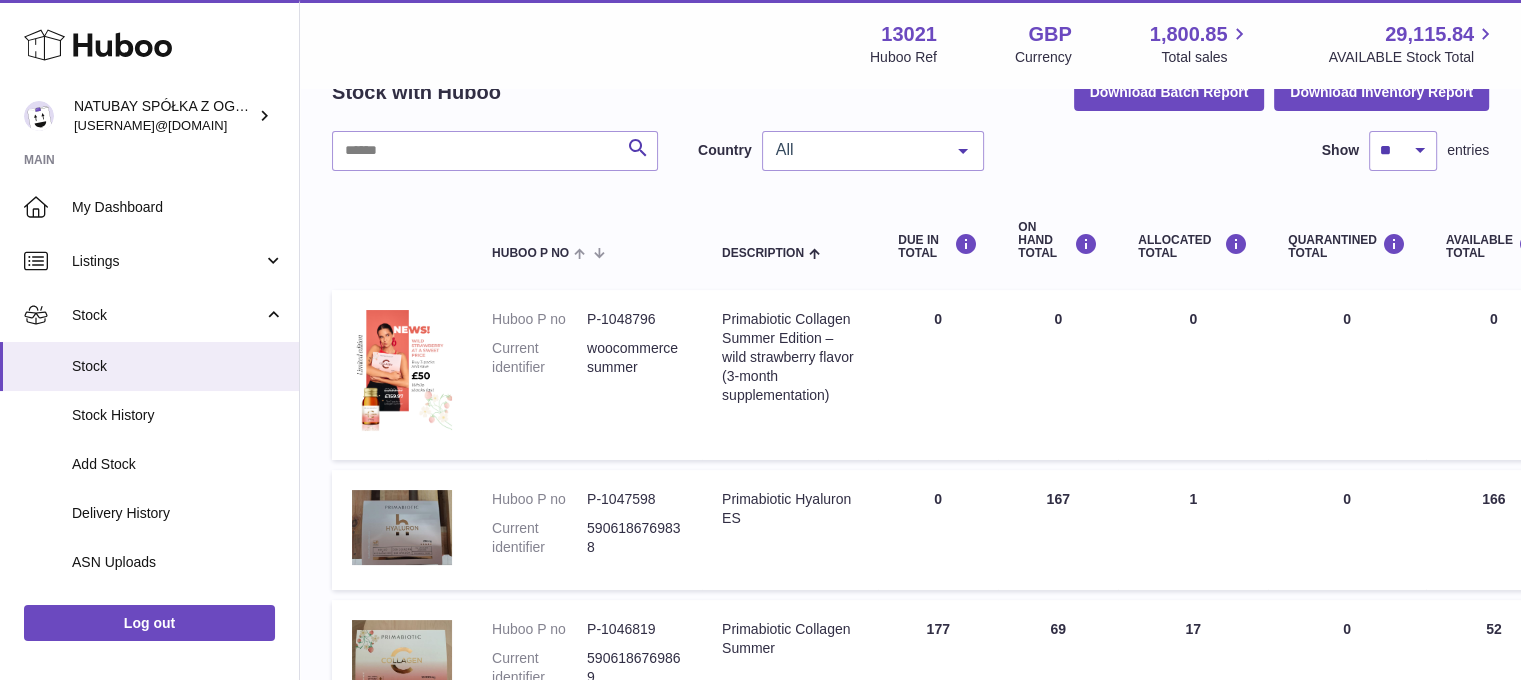 scroll, scrollTop: 0, scrollLeft: 0, axis: both 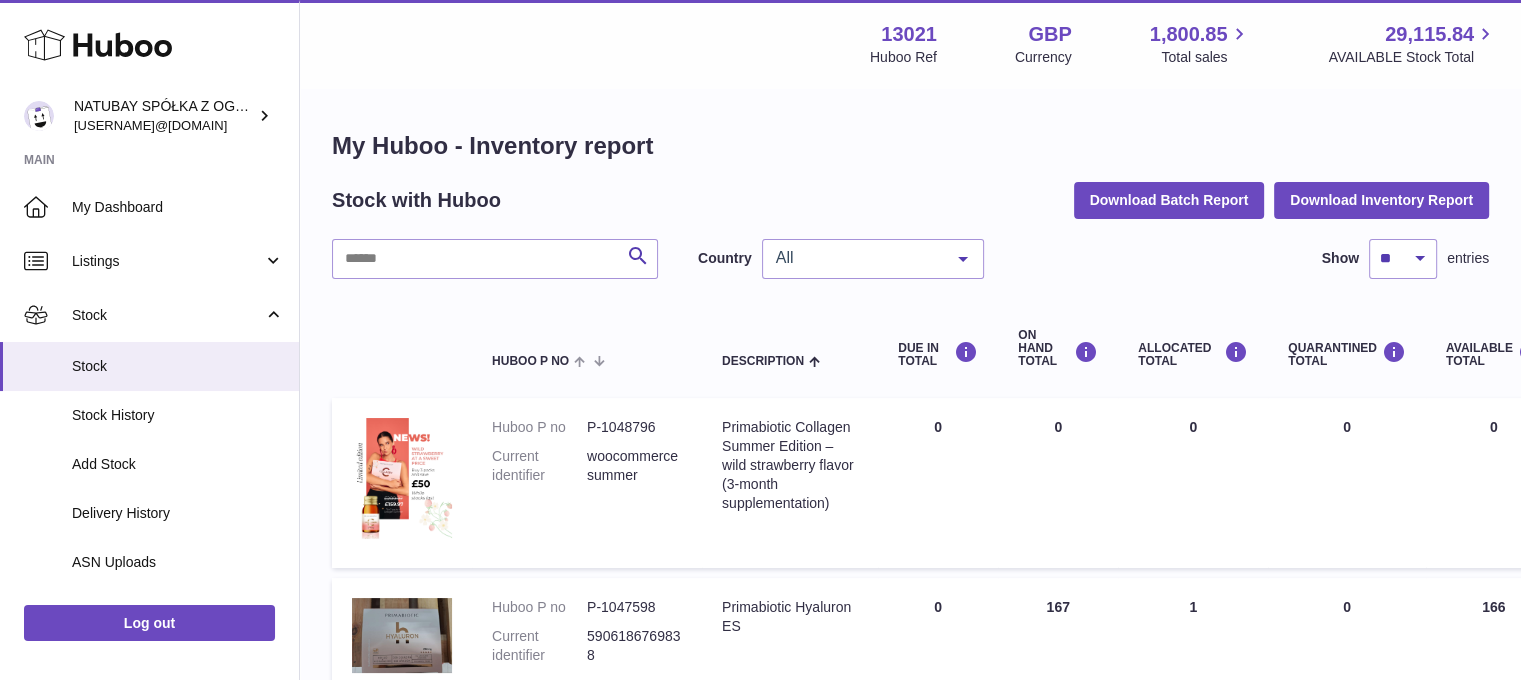drag, startPoint x: 716, startPoint y: 97, endPoint x: 723, endPoint y: 126, distance: 29.832869 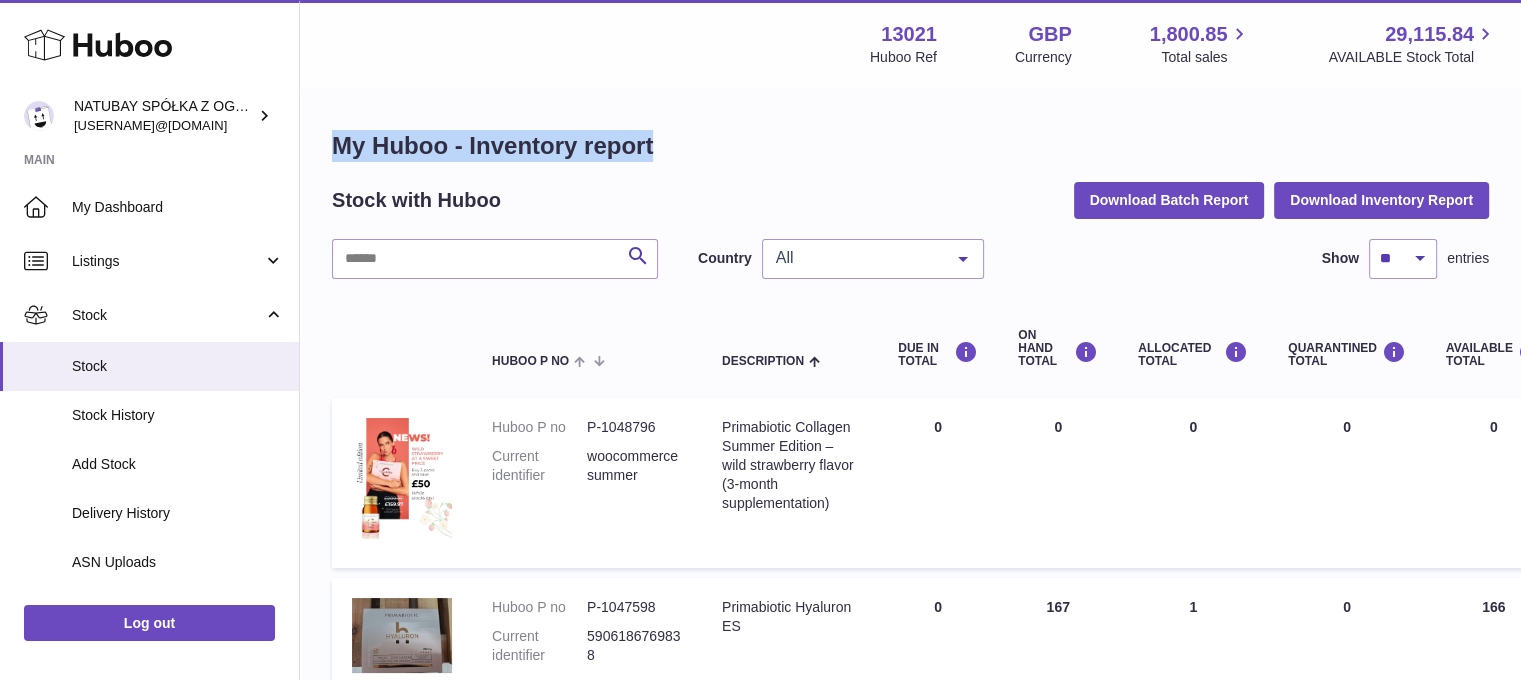 drag, startPoint x: 677, startPoint y: 136, endPoint x: 330, endPoint y: 138, distance: 347.00577 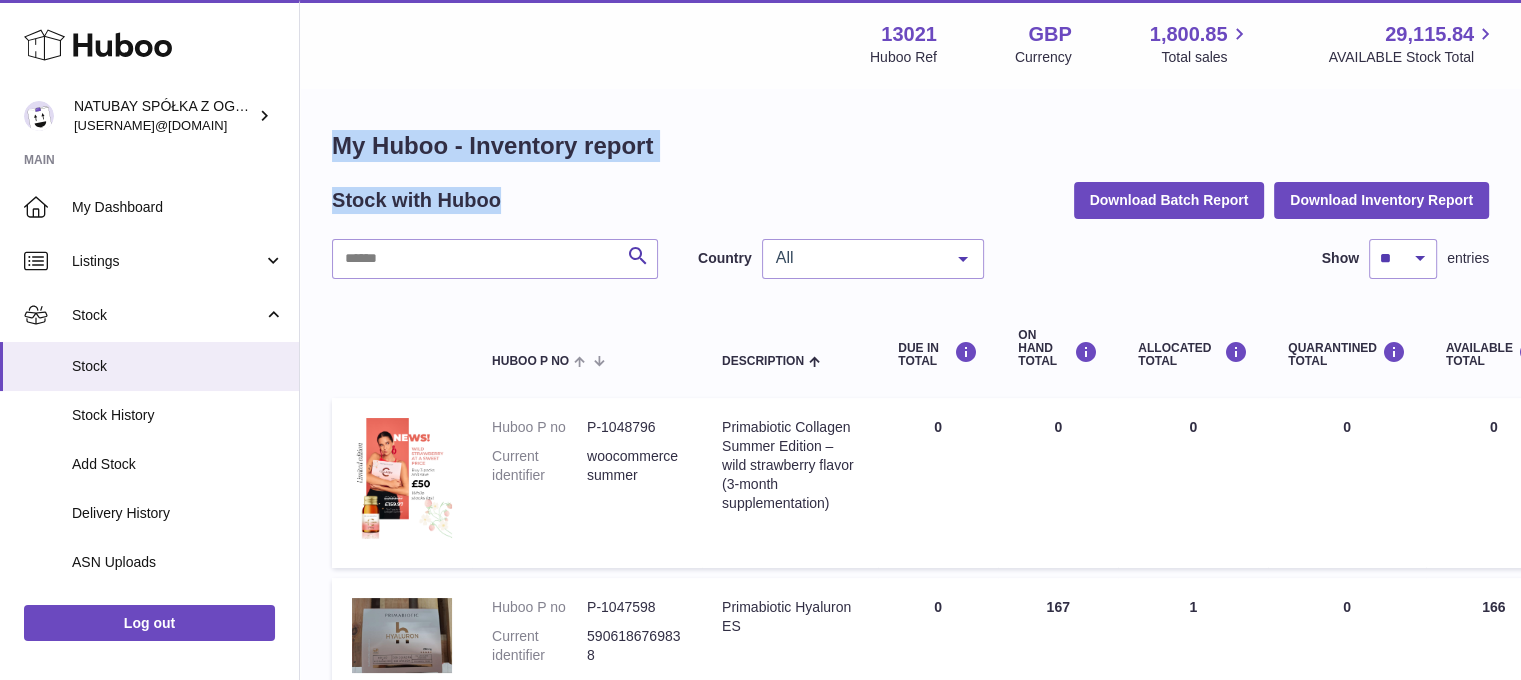 drag, startPoint x: 329, startPoint y: 139, endPoint x: 628, endPoint y: 180, distance: 301.79794 